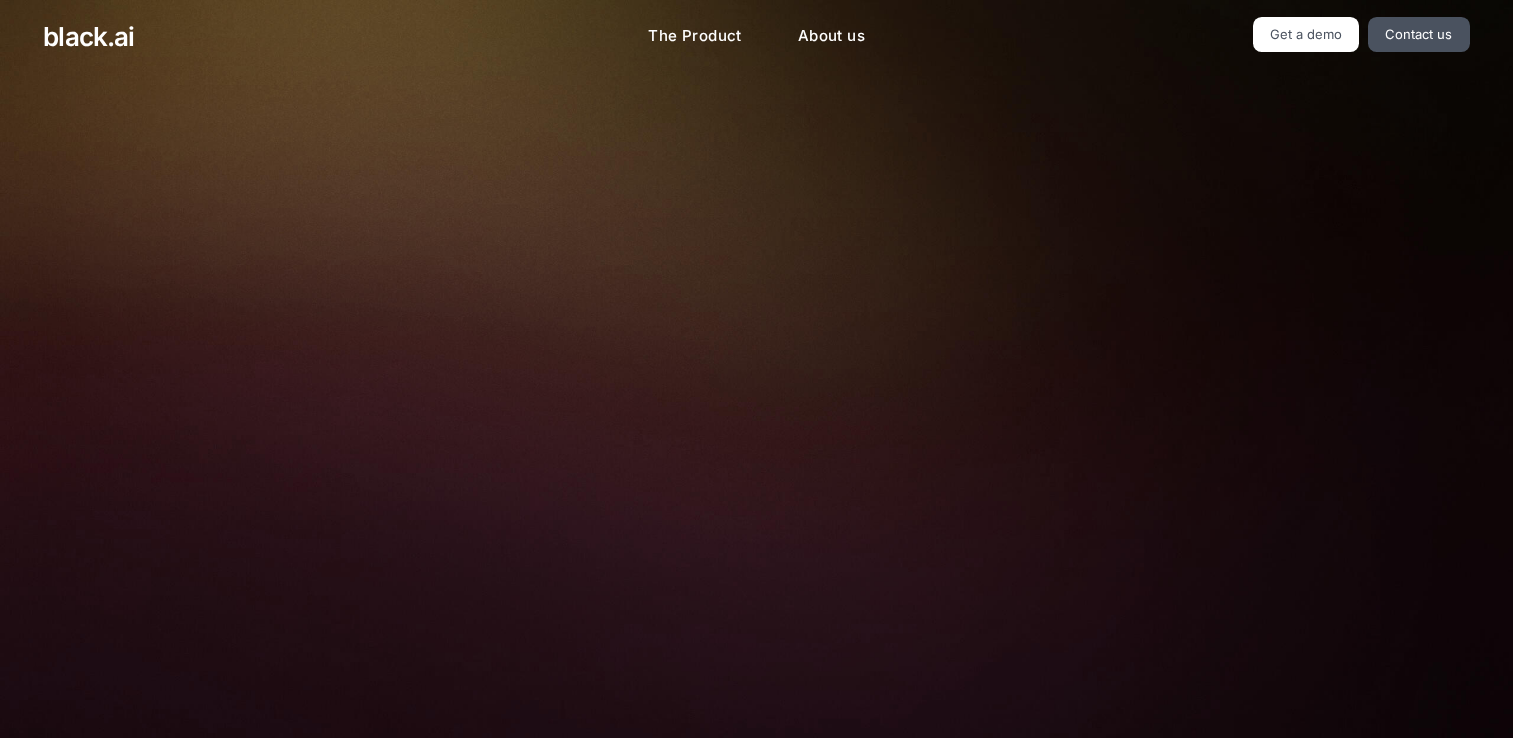 scroll, scrollTop: 0, scrollLeft: 0, axis: both 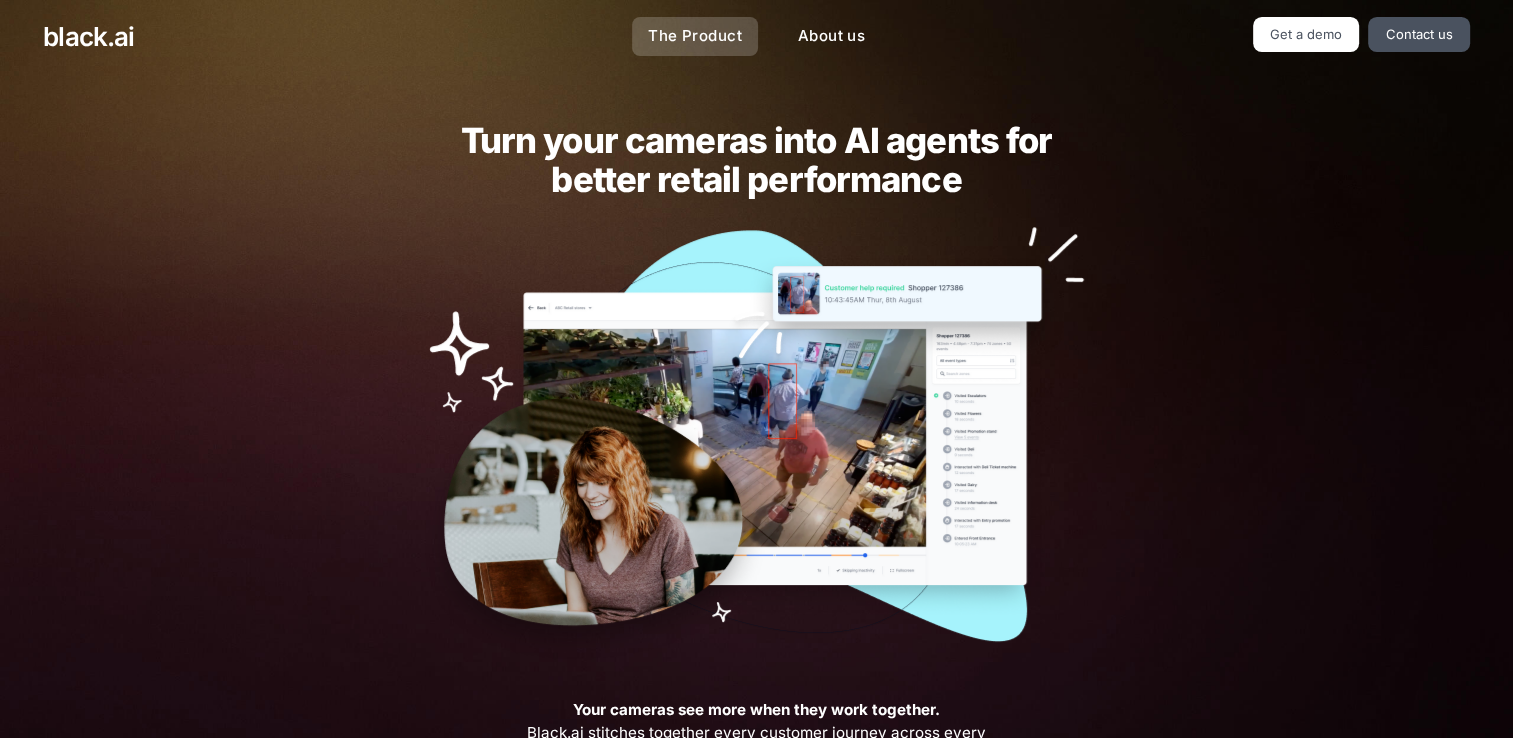 click on "The Product" at bounding box center [695, 36] 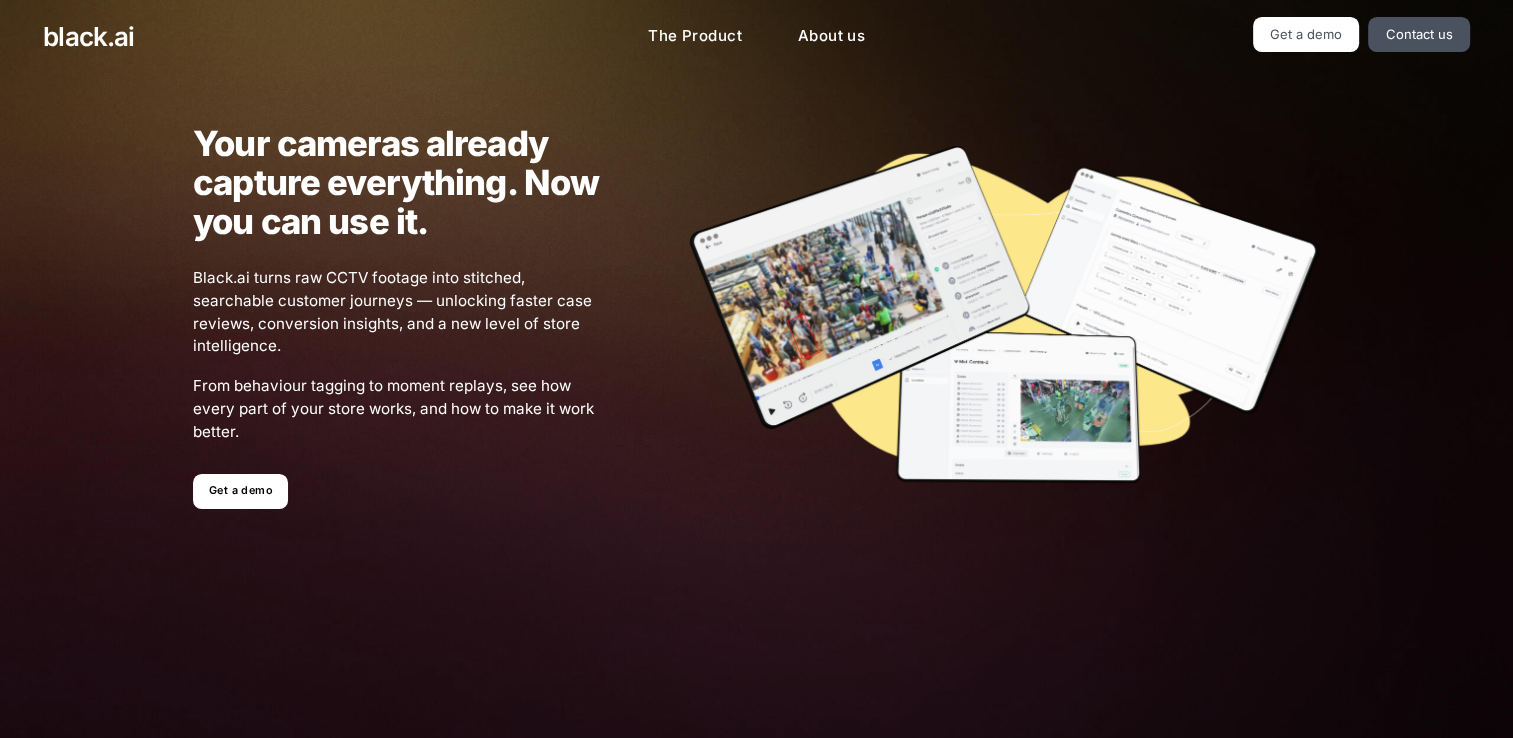click at bounding box center (1003, 316) 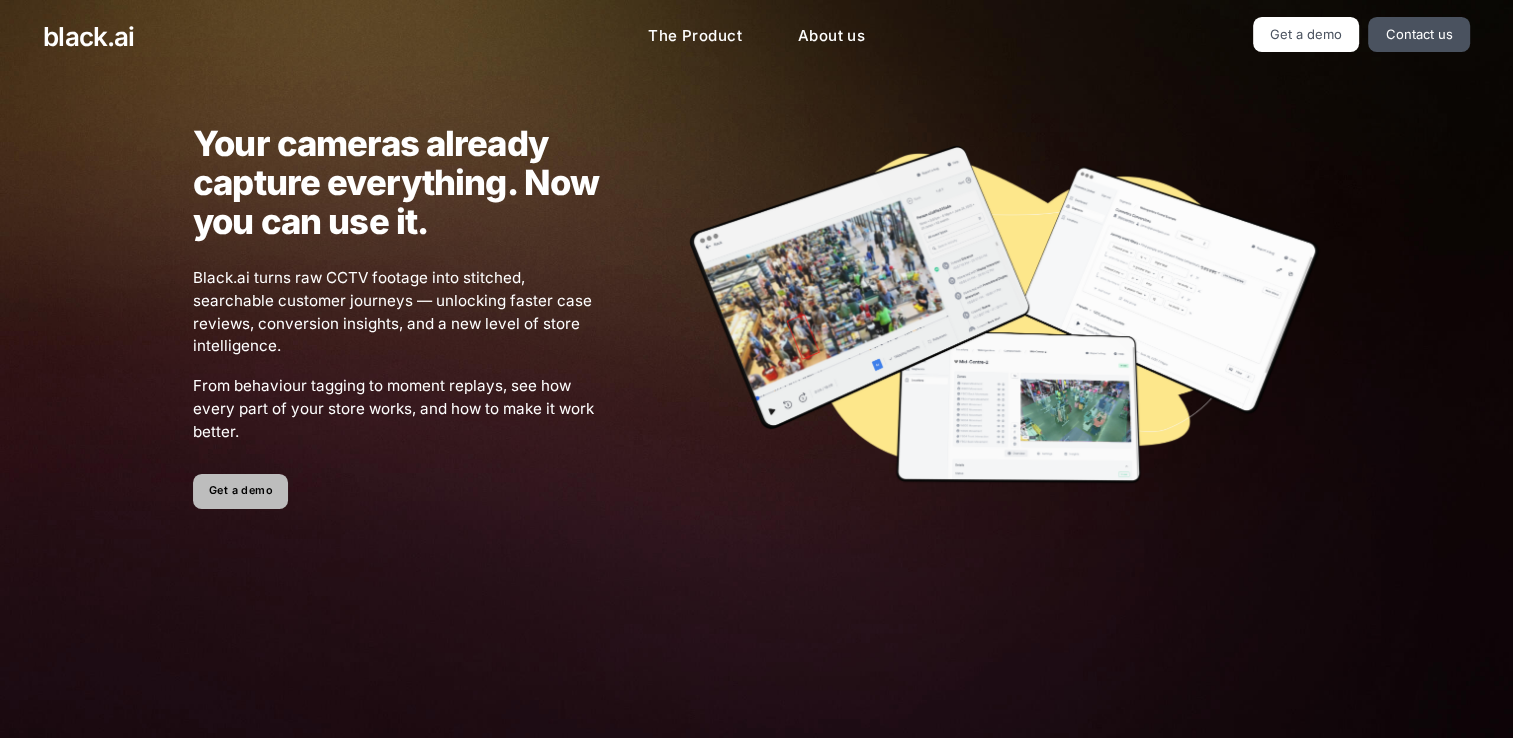 click on "Get a demo" at bounding box center (240, 491) 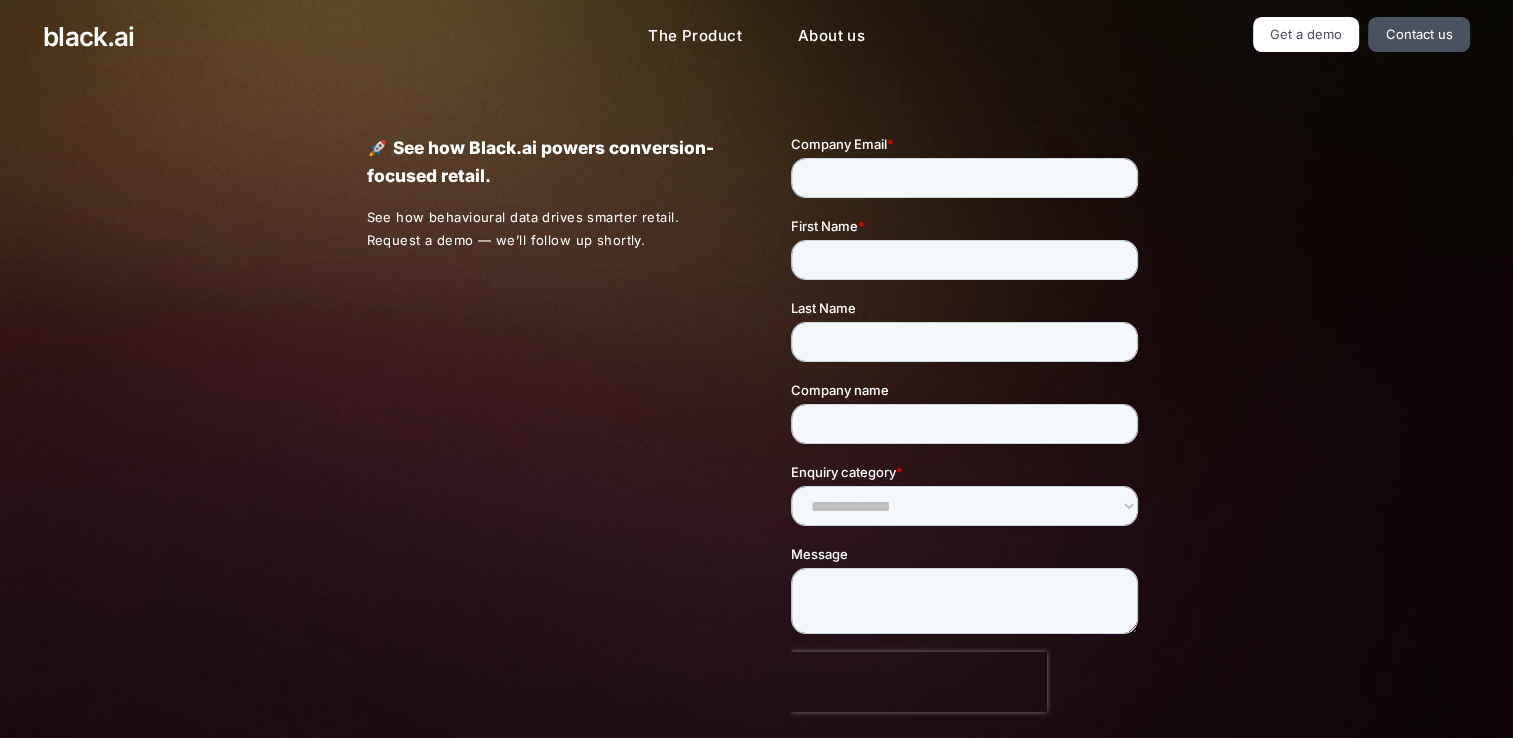 scroll, scrollTop: 0, scrollLeft: 0, axis: both 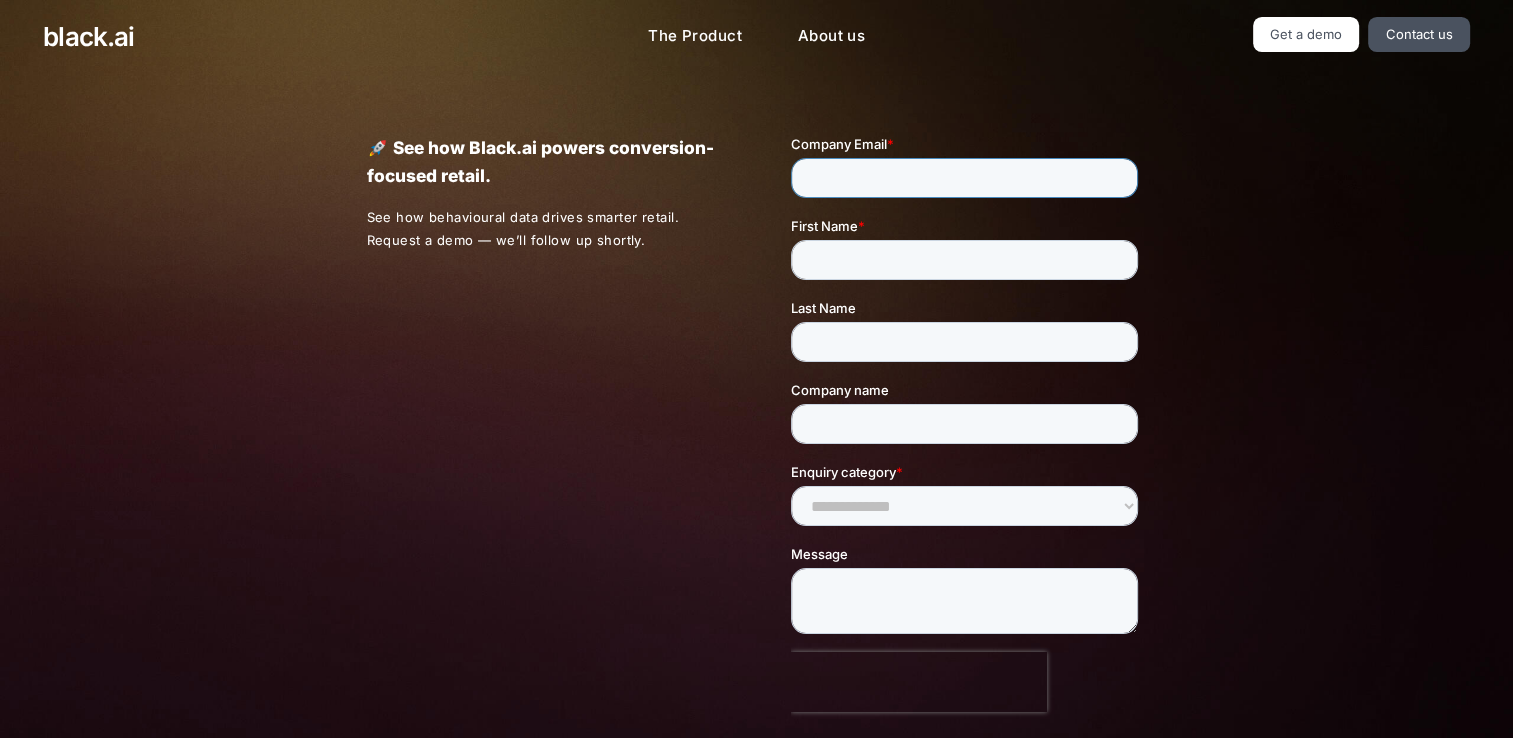 click on "Company Email *" at bounding box center [964, 178] 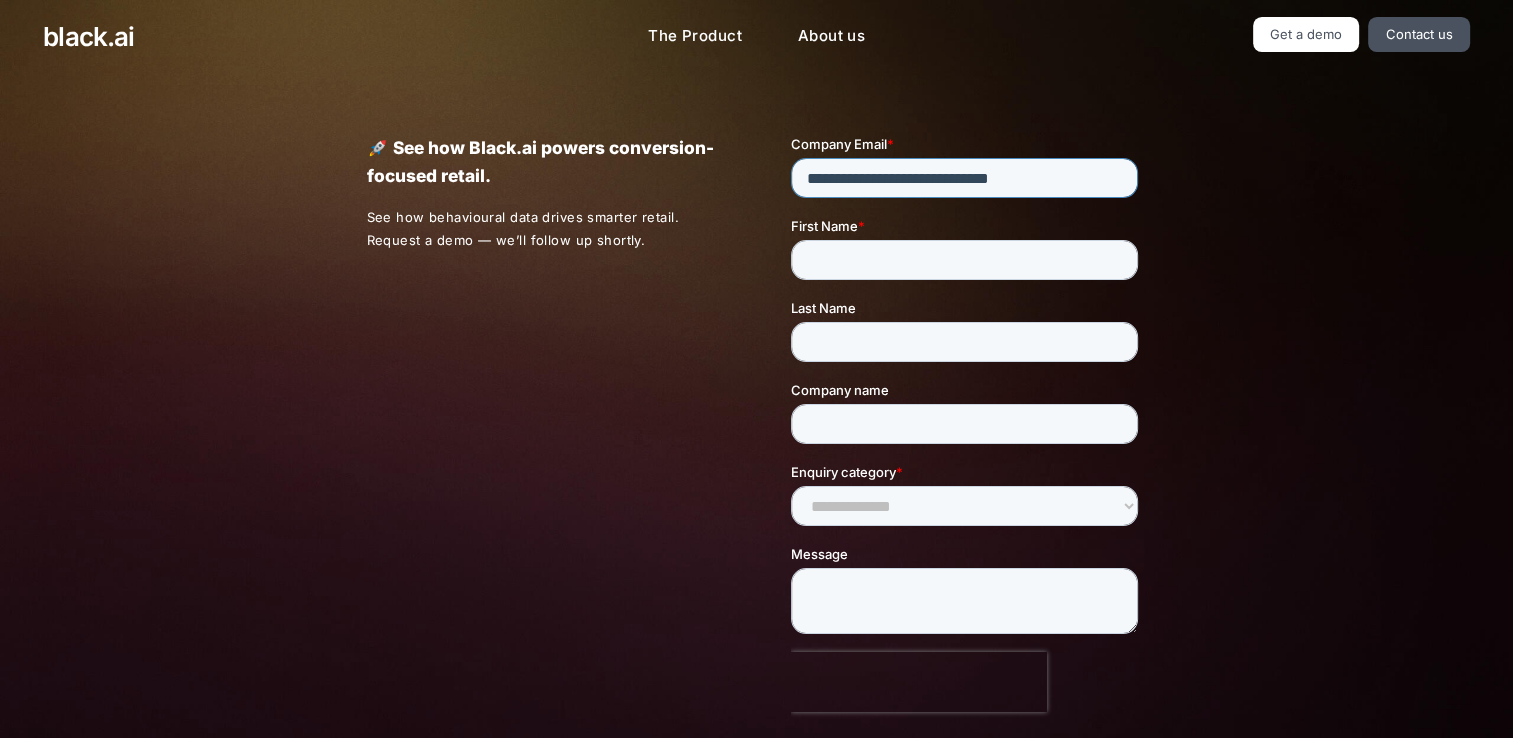 type on "**********" 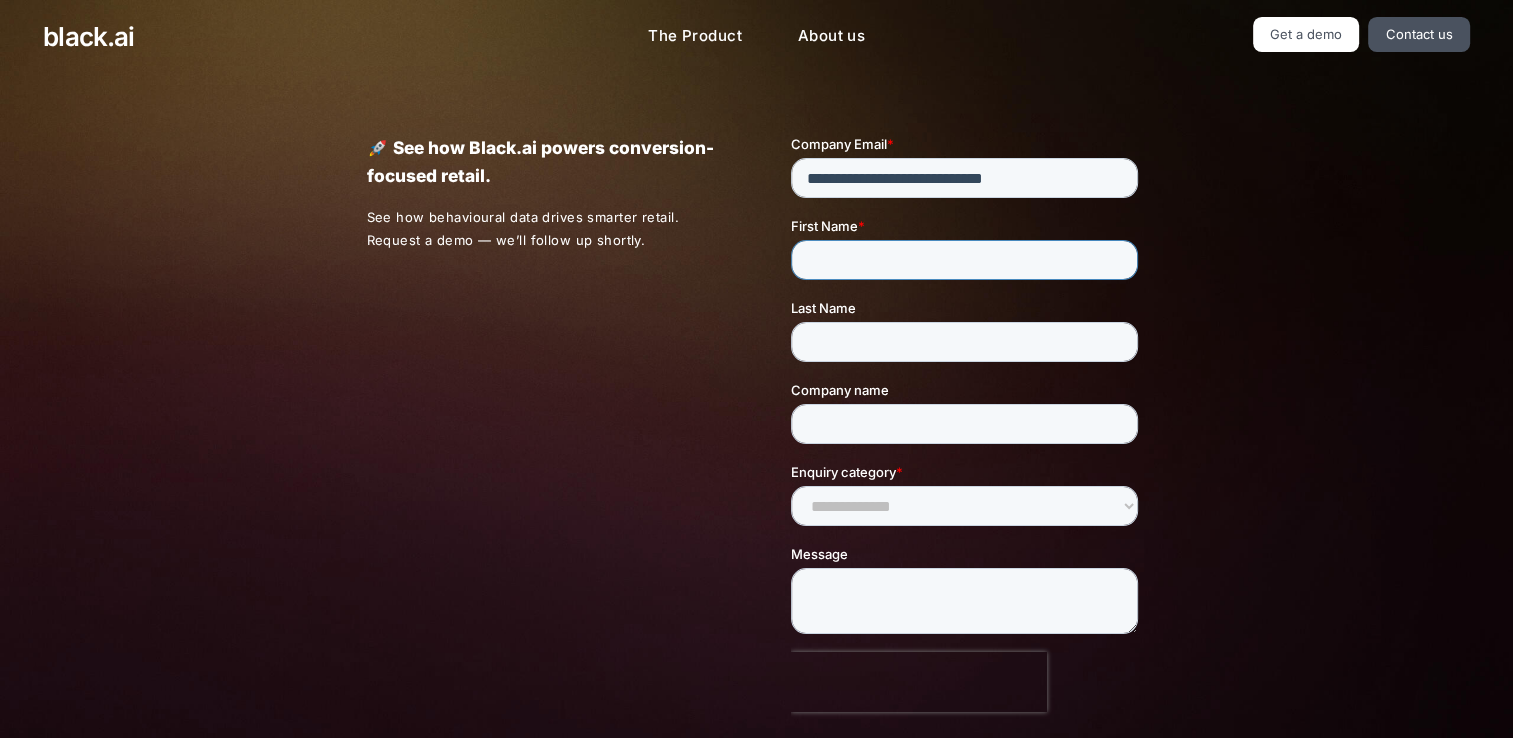type on "**********" 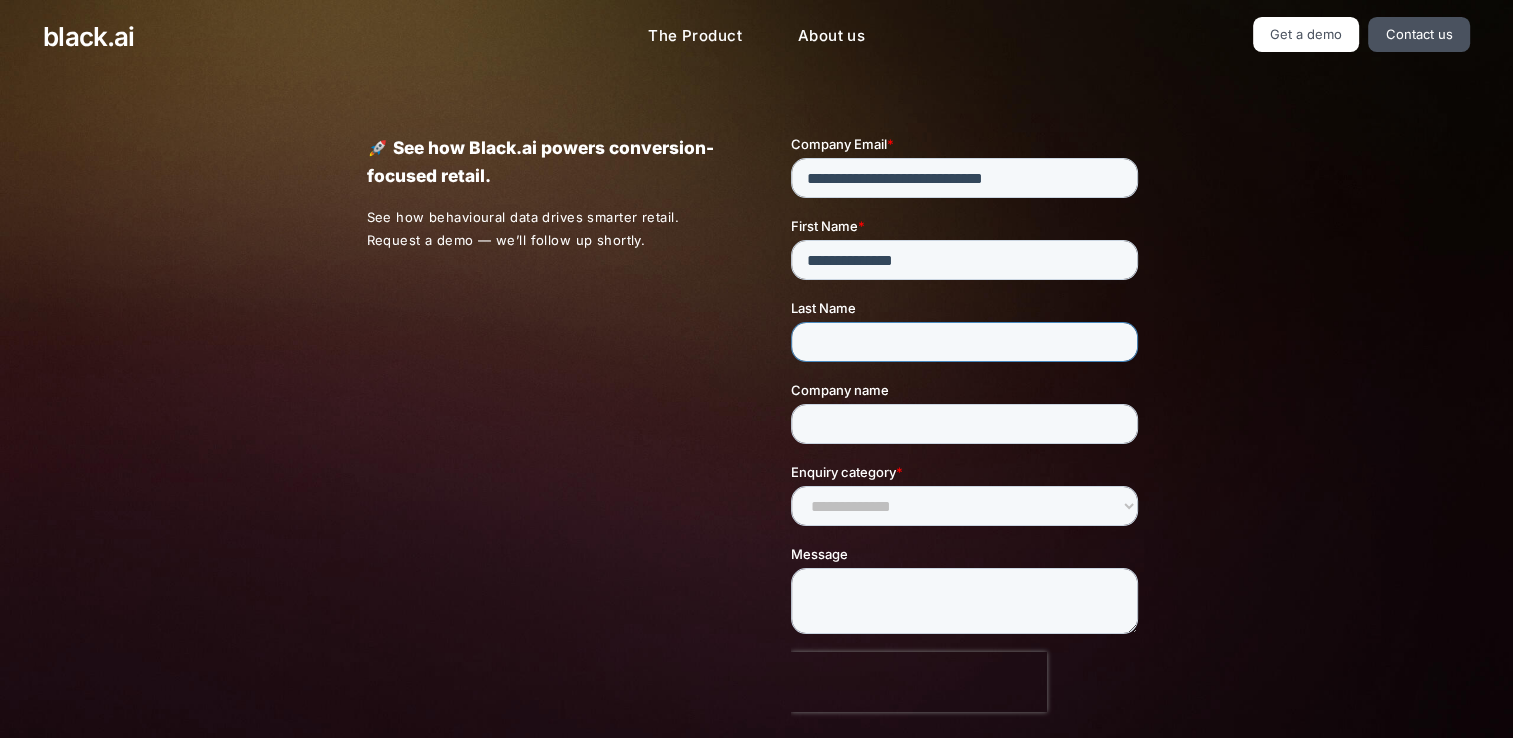 type on "*****" 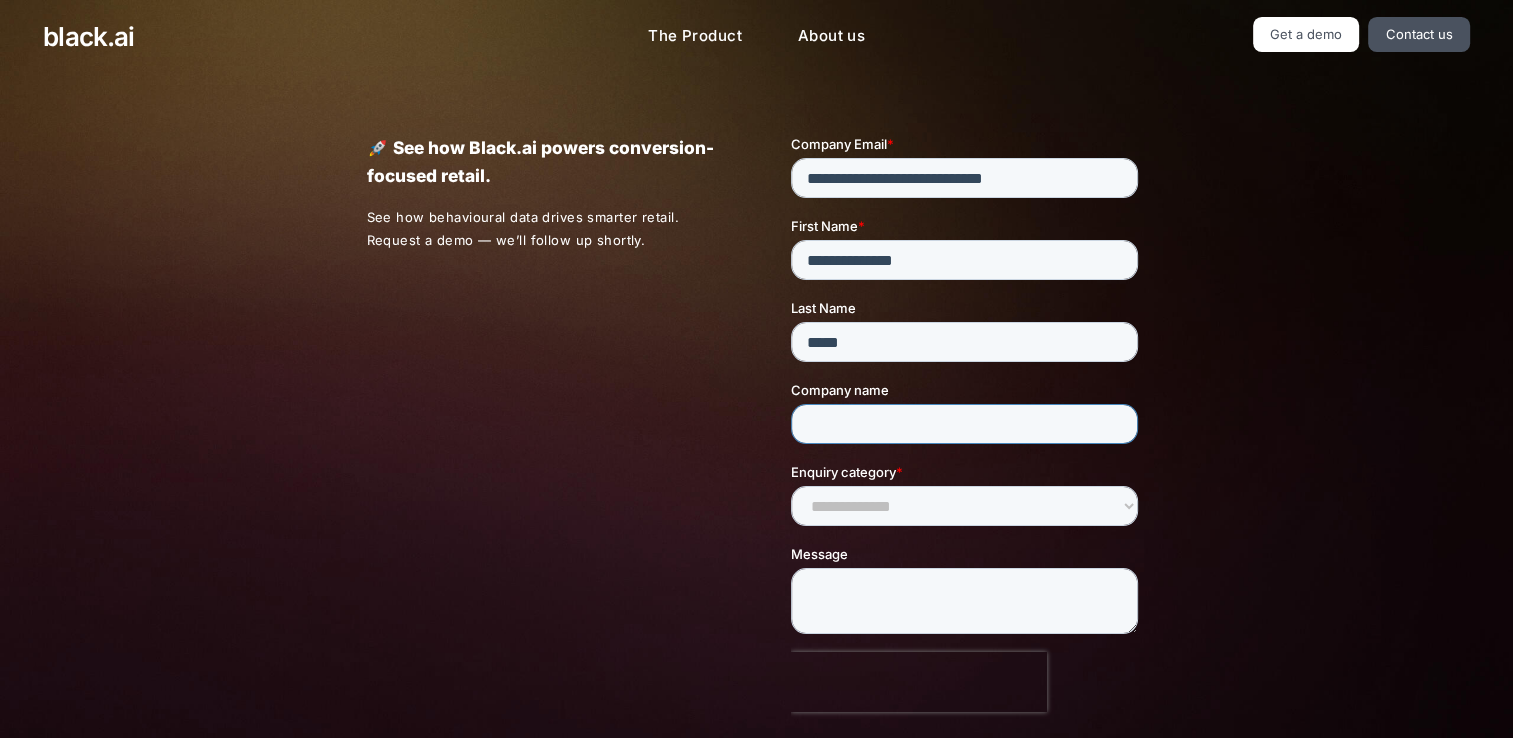 type on "****" 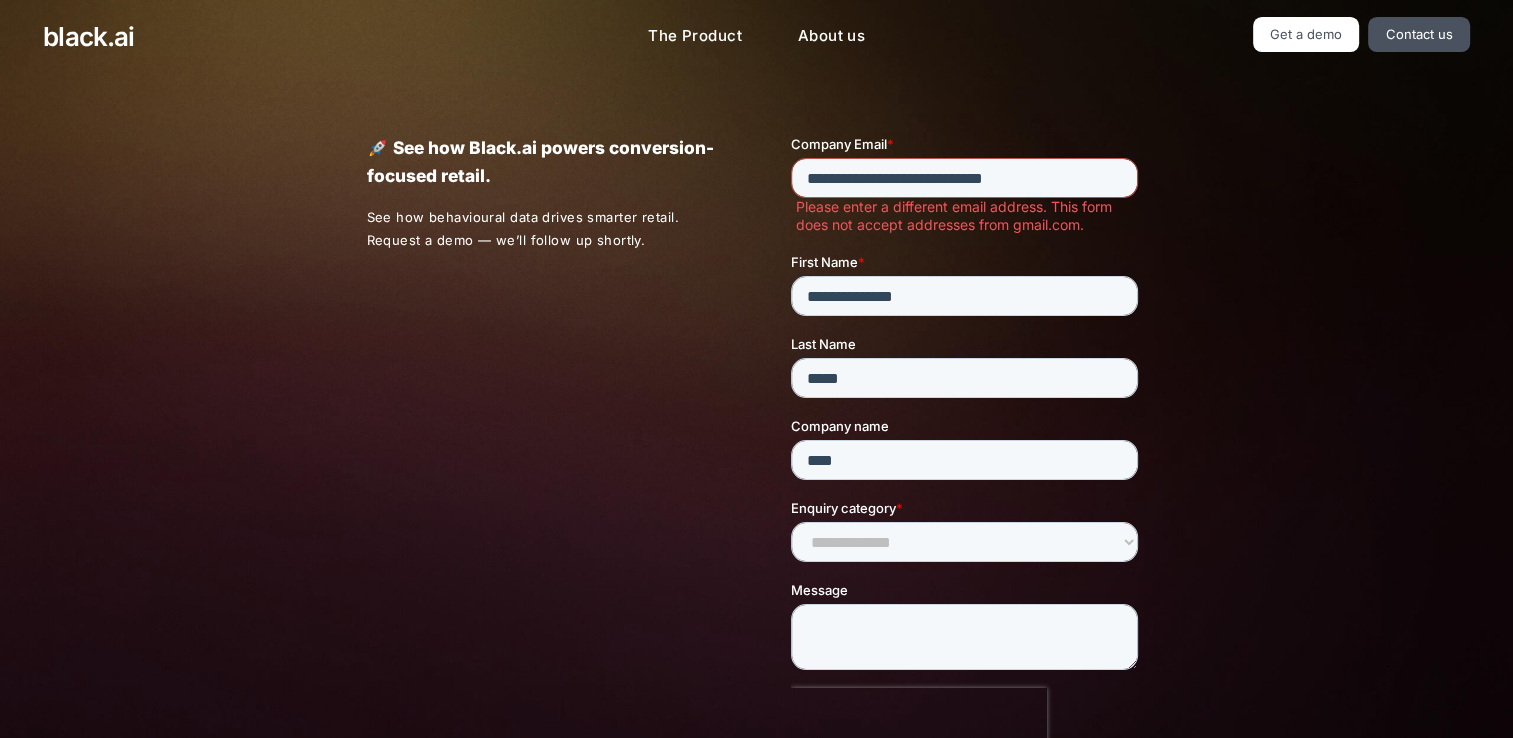 drag, startPoint x: 1053, startPoint y: 177, endPoint x: 1537, endPoint y: 304, distance: 500.38486 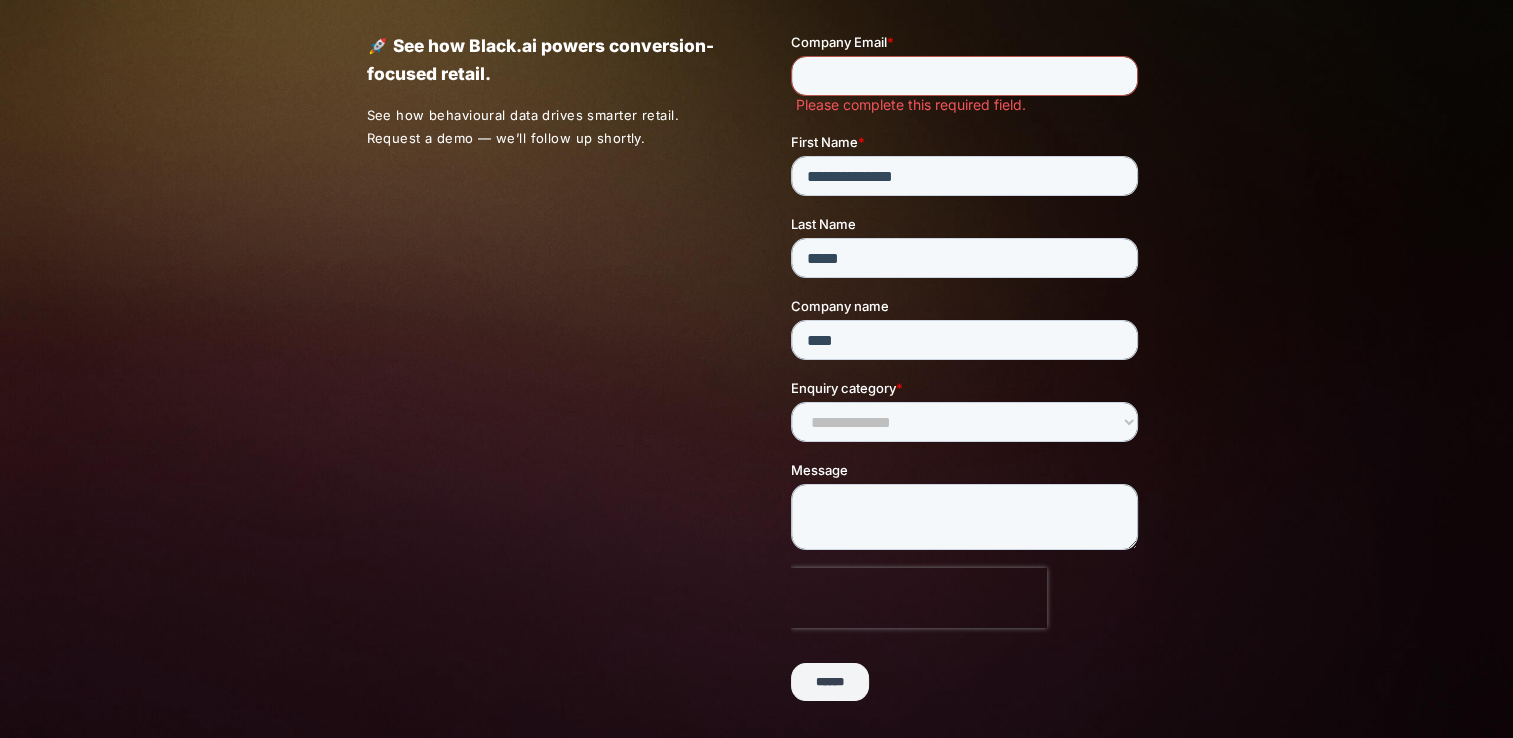 scroll, scrollTop: 93, scrollLeft: 0, axis: vertical 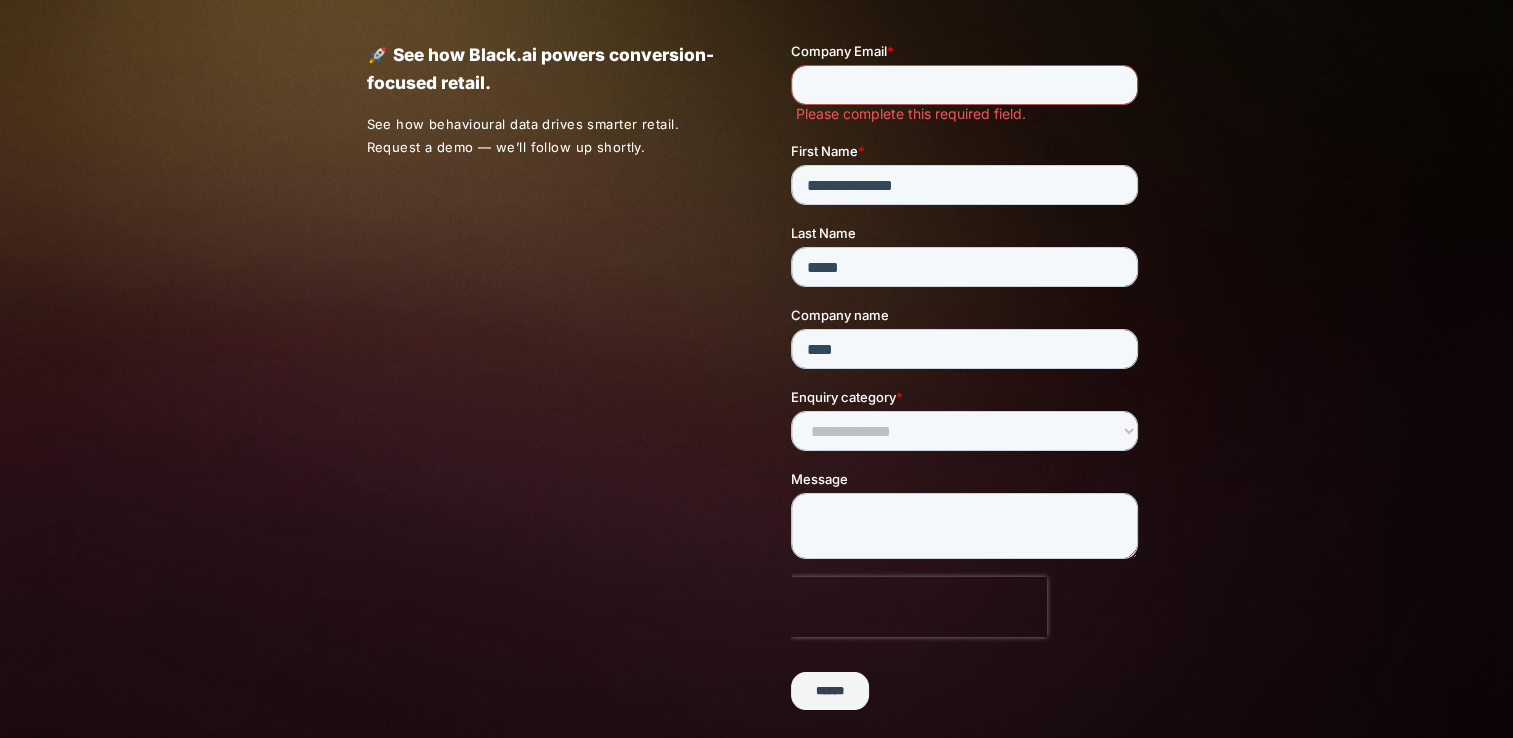 click on "Company Email *" at bounding box center [964, 85] 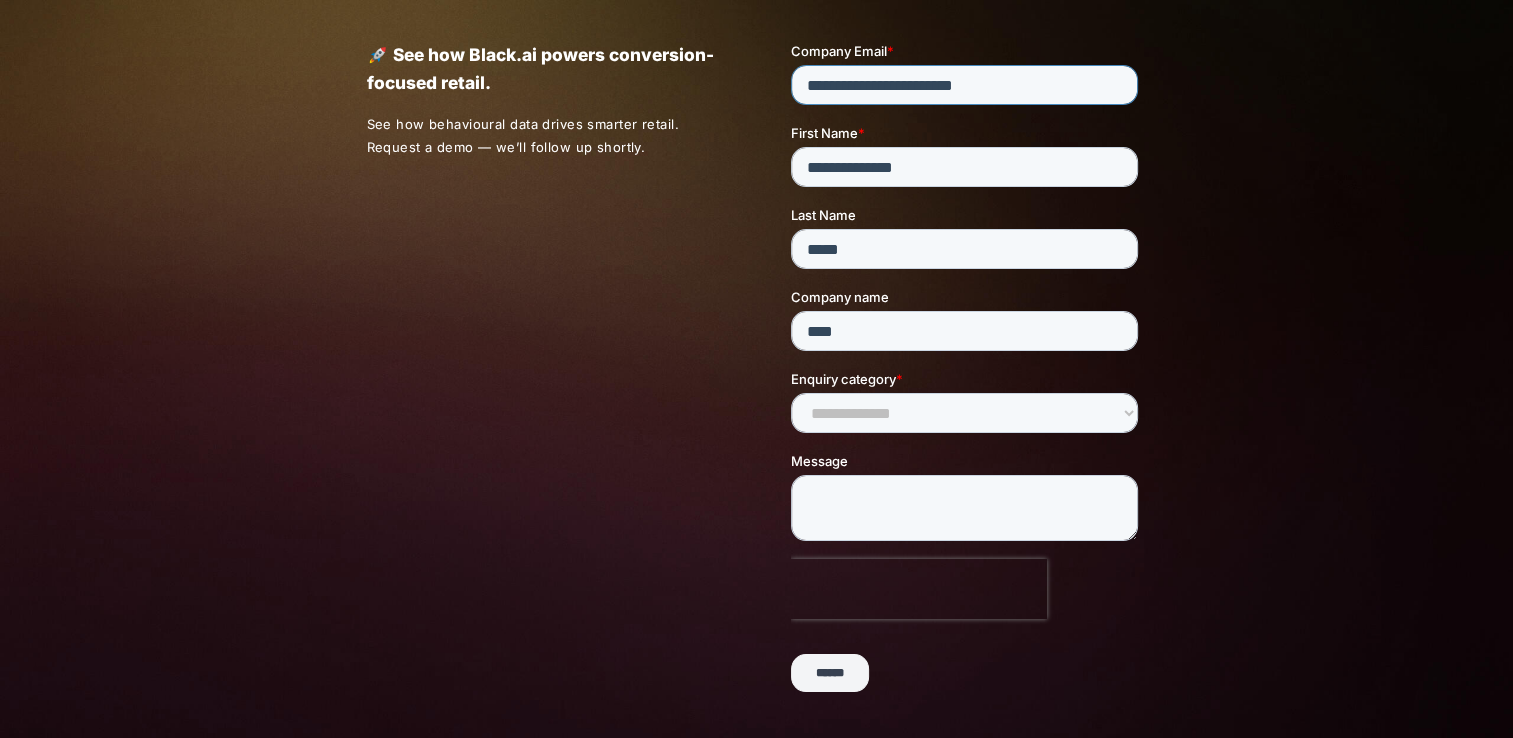type on "**********" 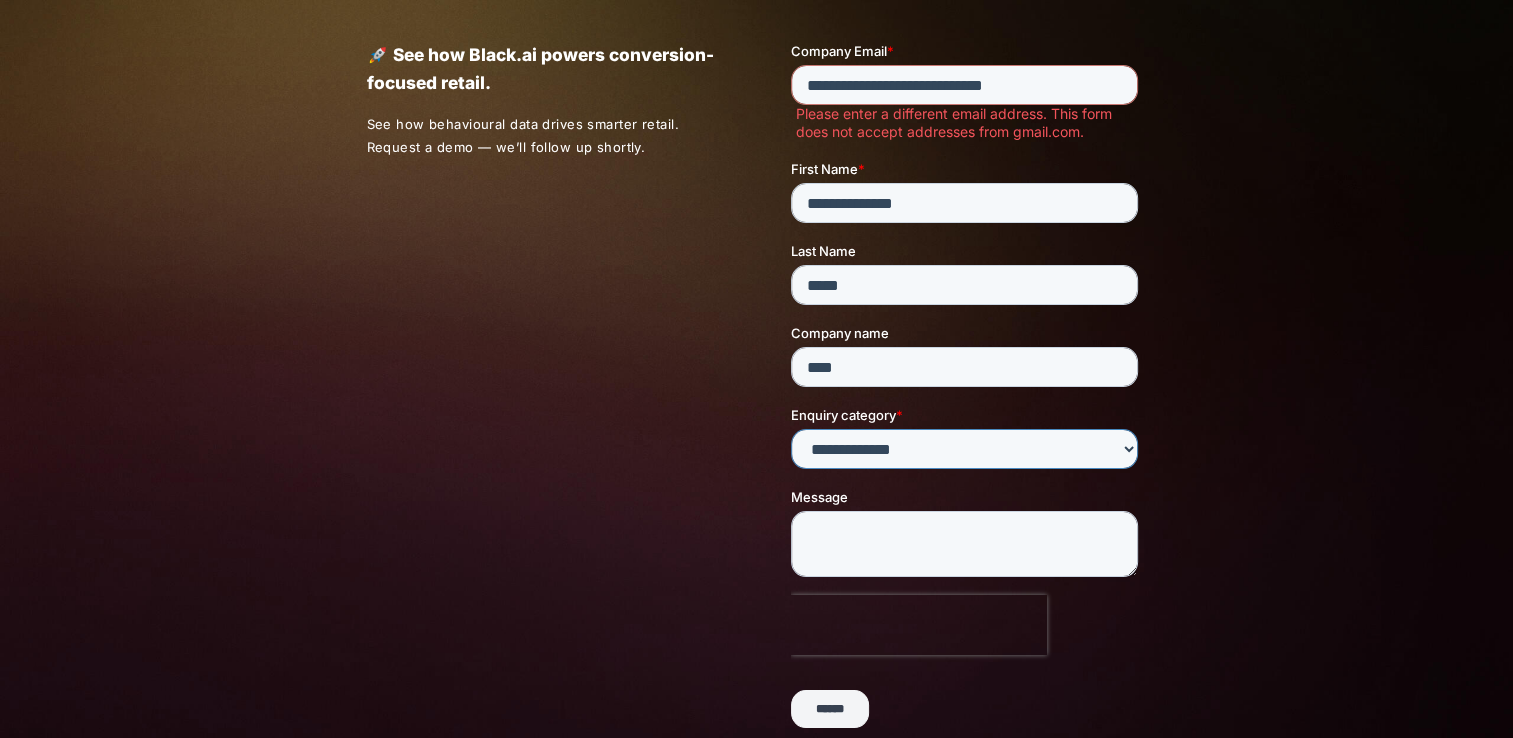 click on "**********" at bounding box center [968, 437] 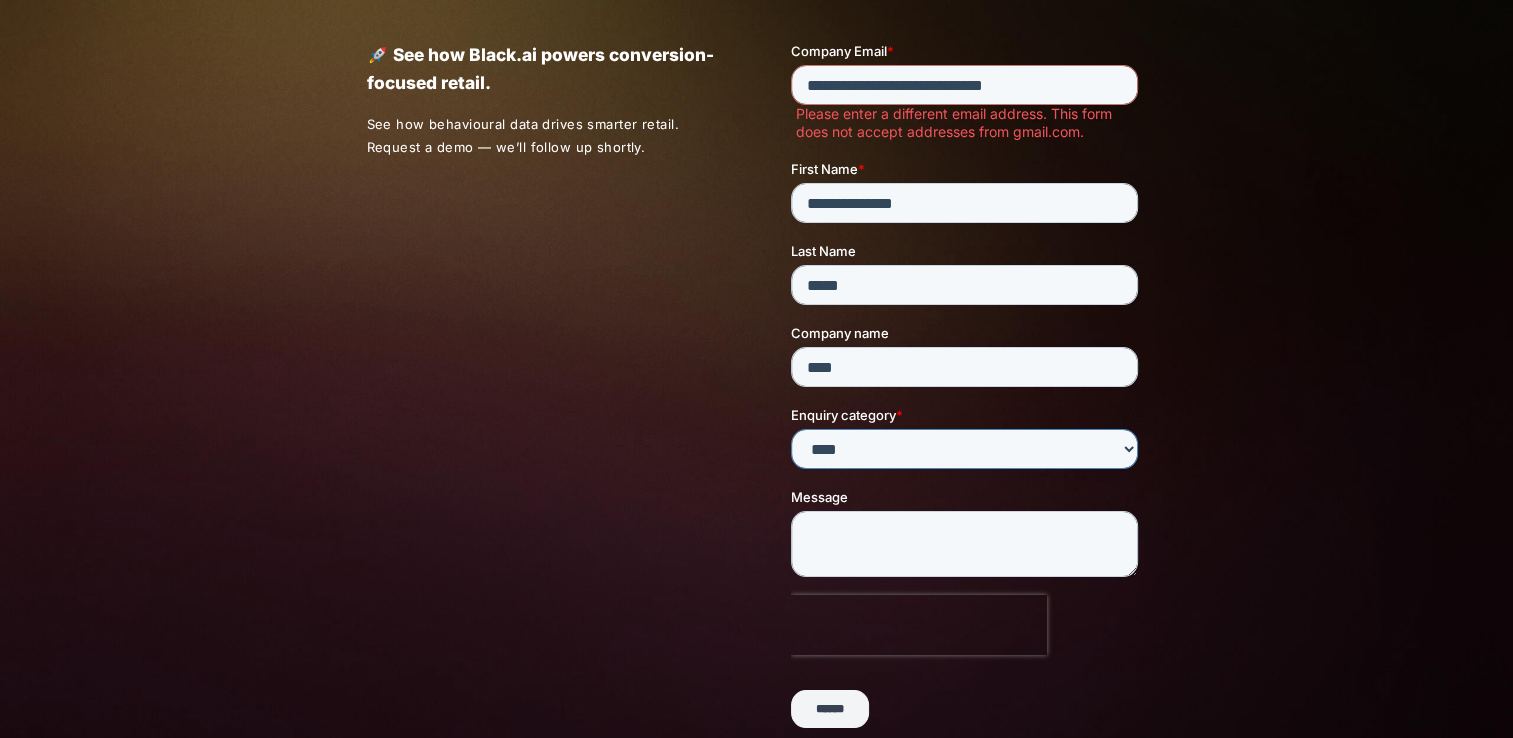 click on "**********" at bounding box center [964, 449] 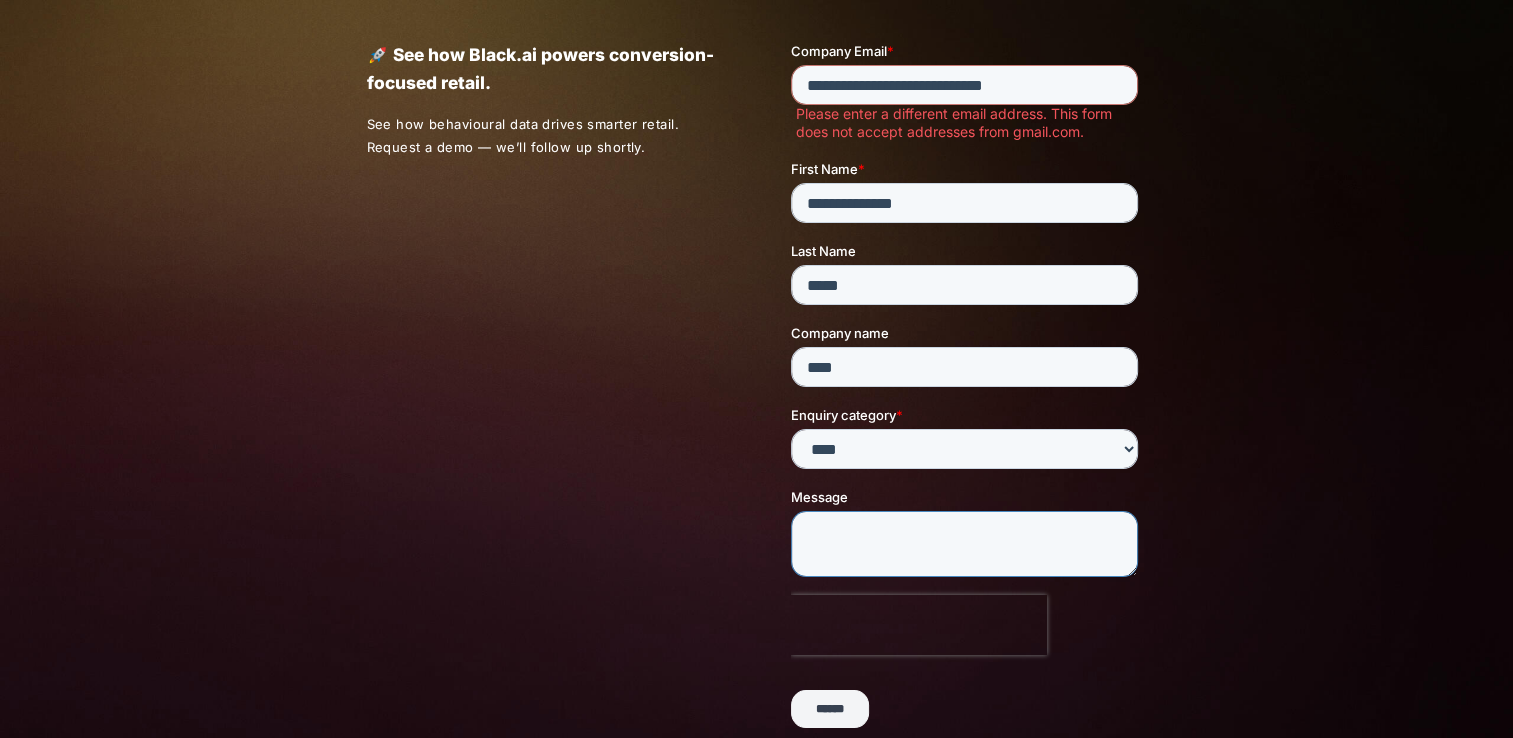 click on "Message" at bounding box center (964, 544) 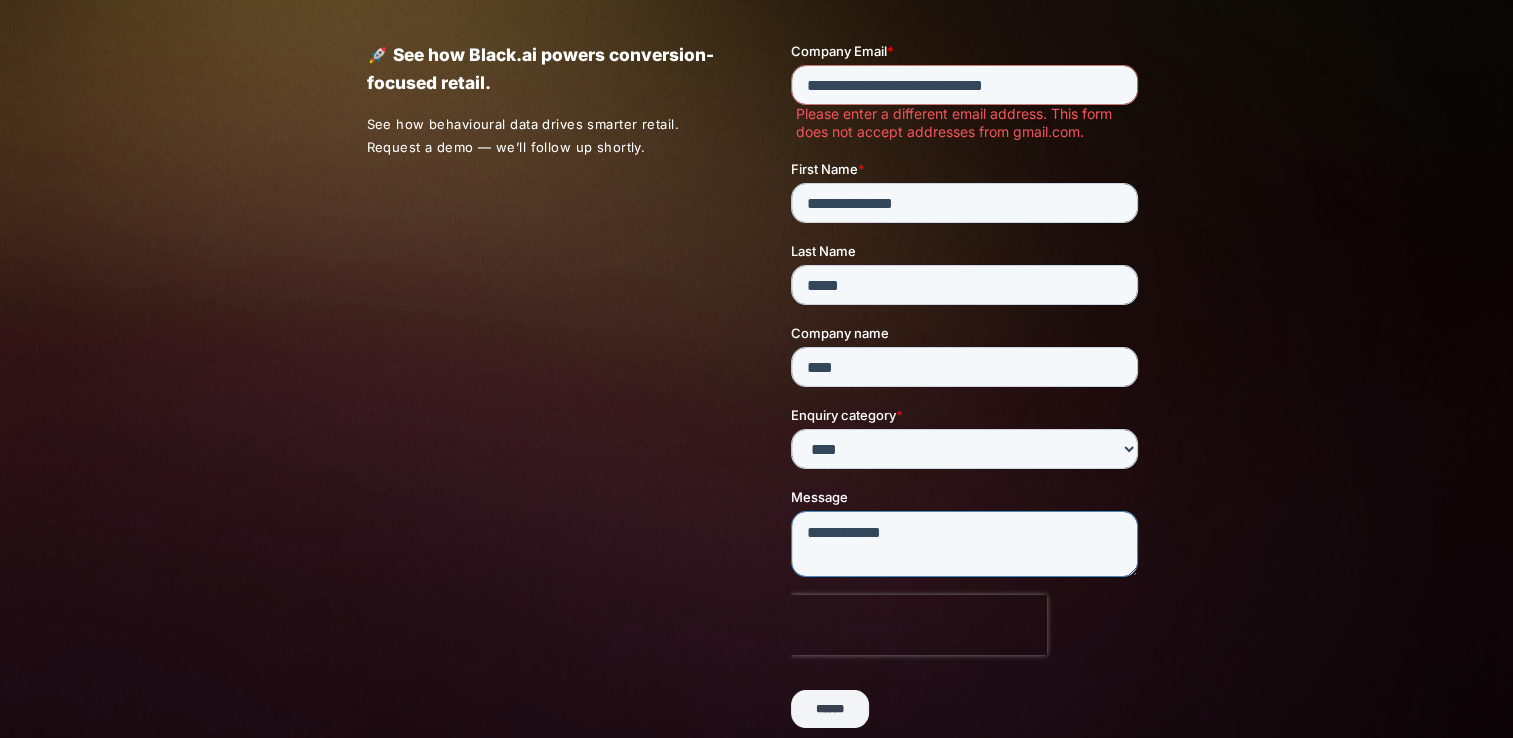 type on "**********" 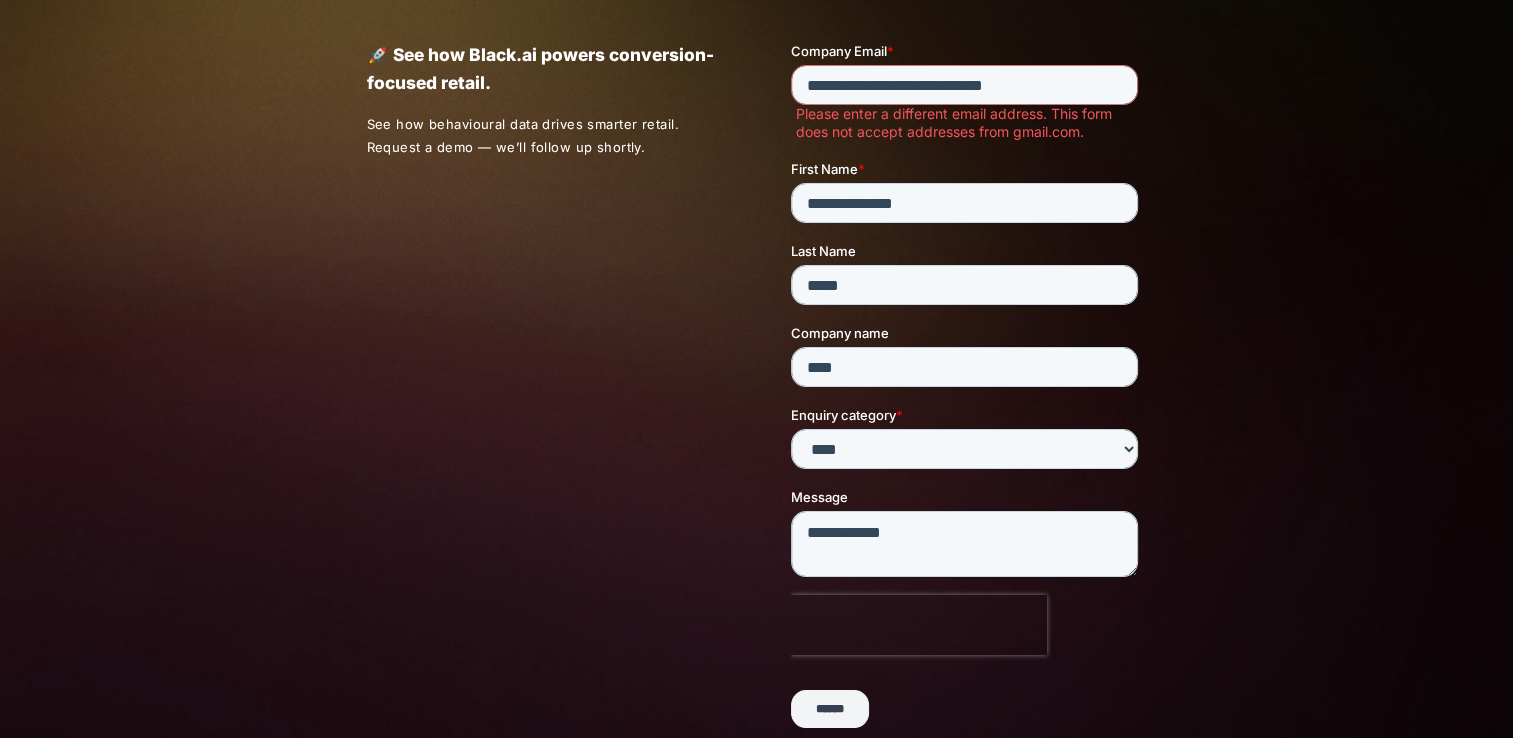 click on "******" at bounding box center (830, 709) 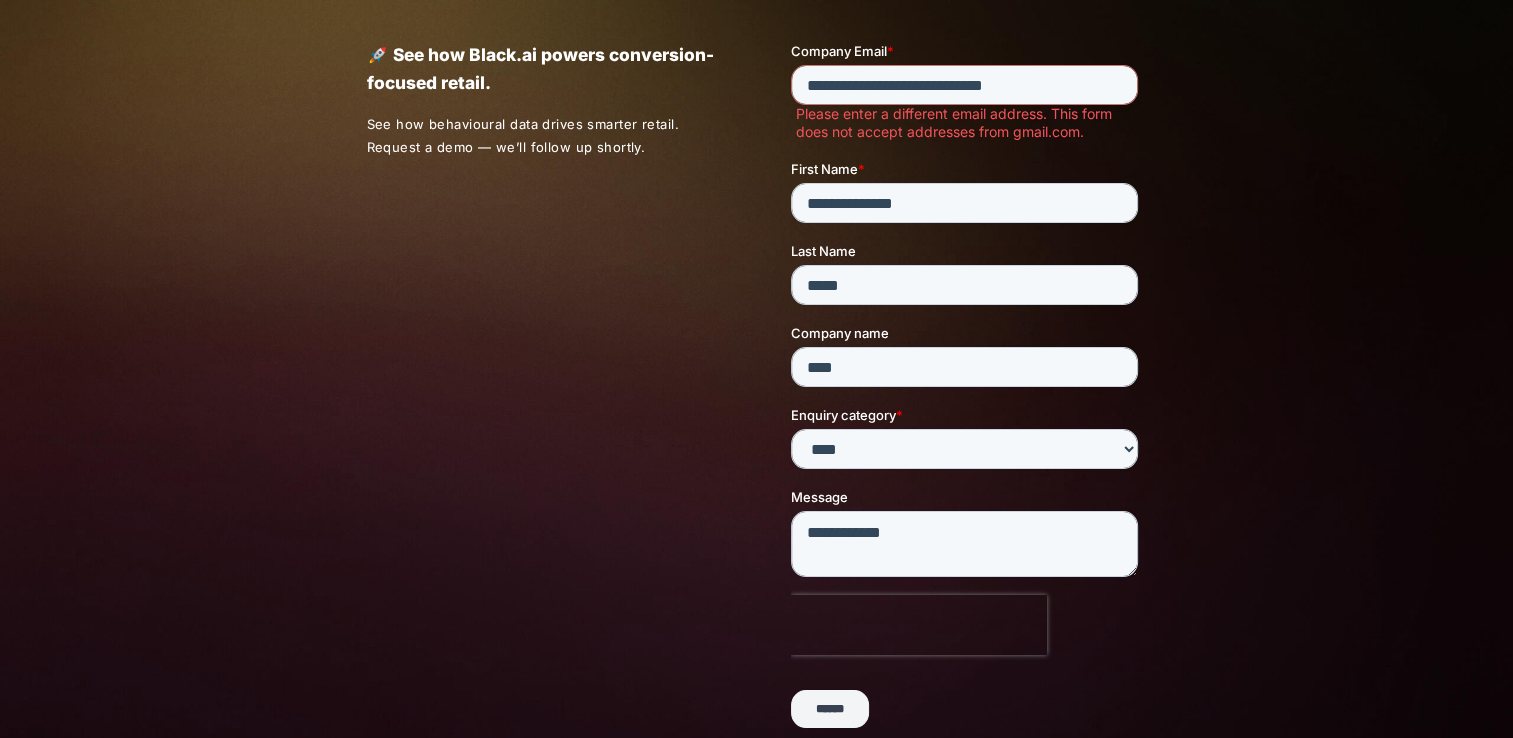 click on "******" at bounding box center [830, 709] 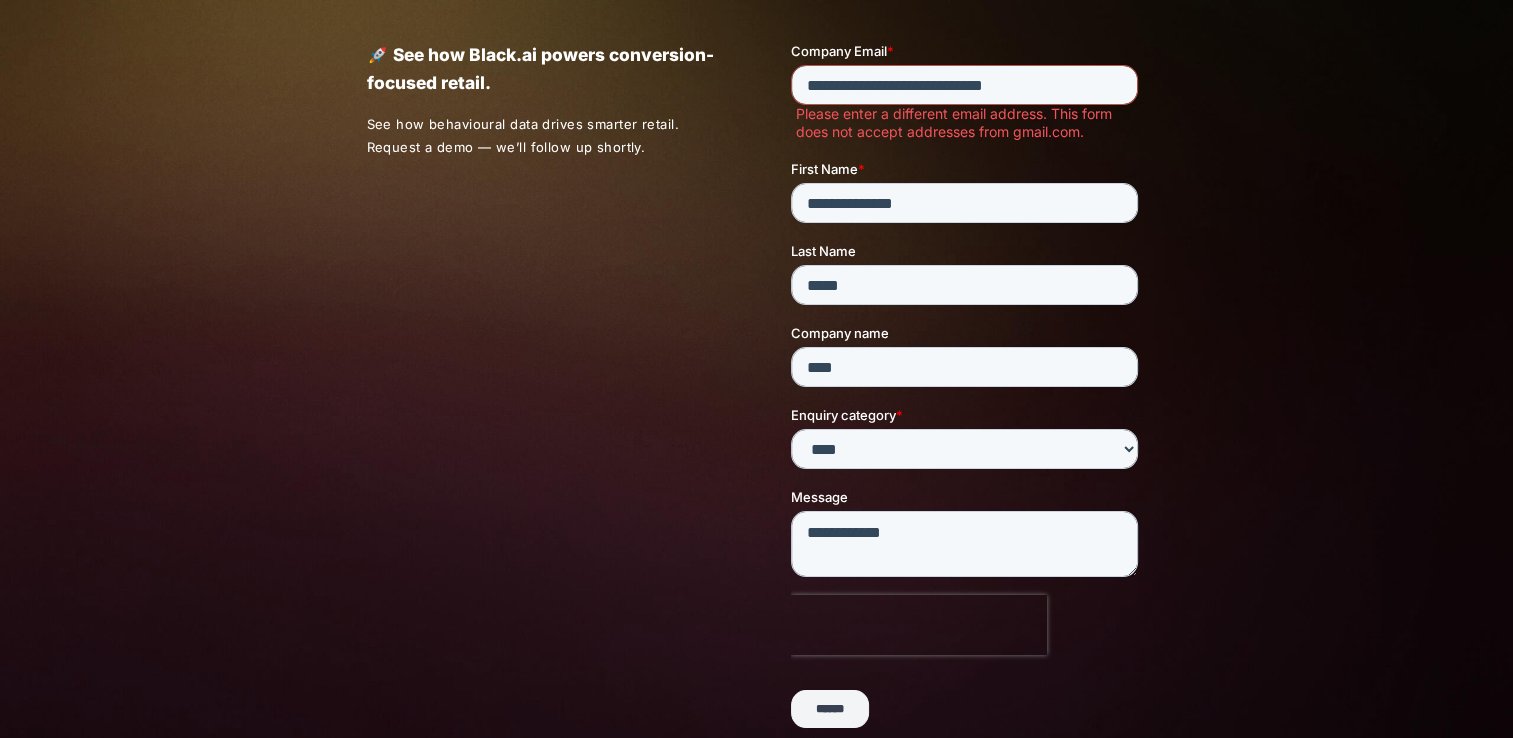 click on "**********" at bounding box center [964, 85] 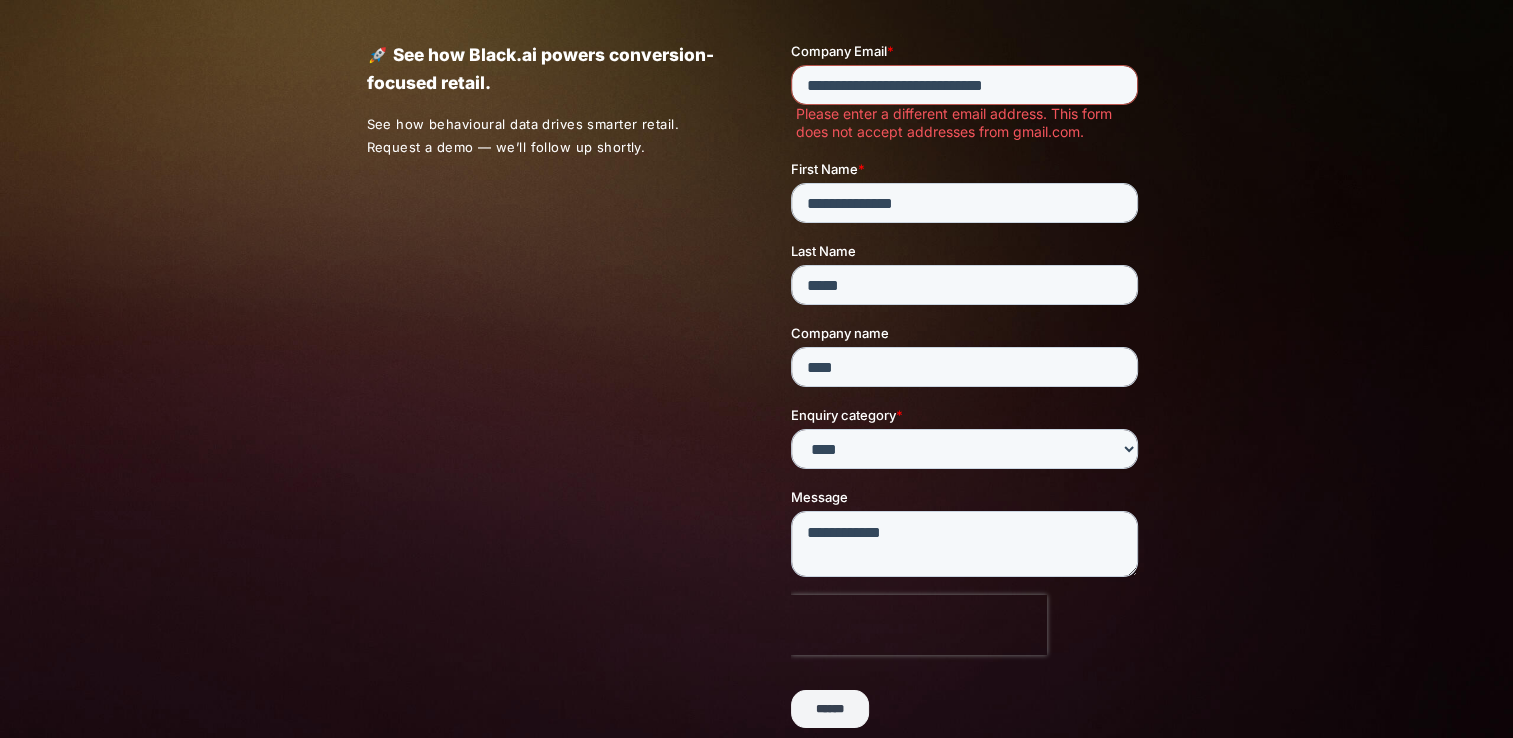 click on "**********" at bounding box center [964, 85] 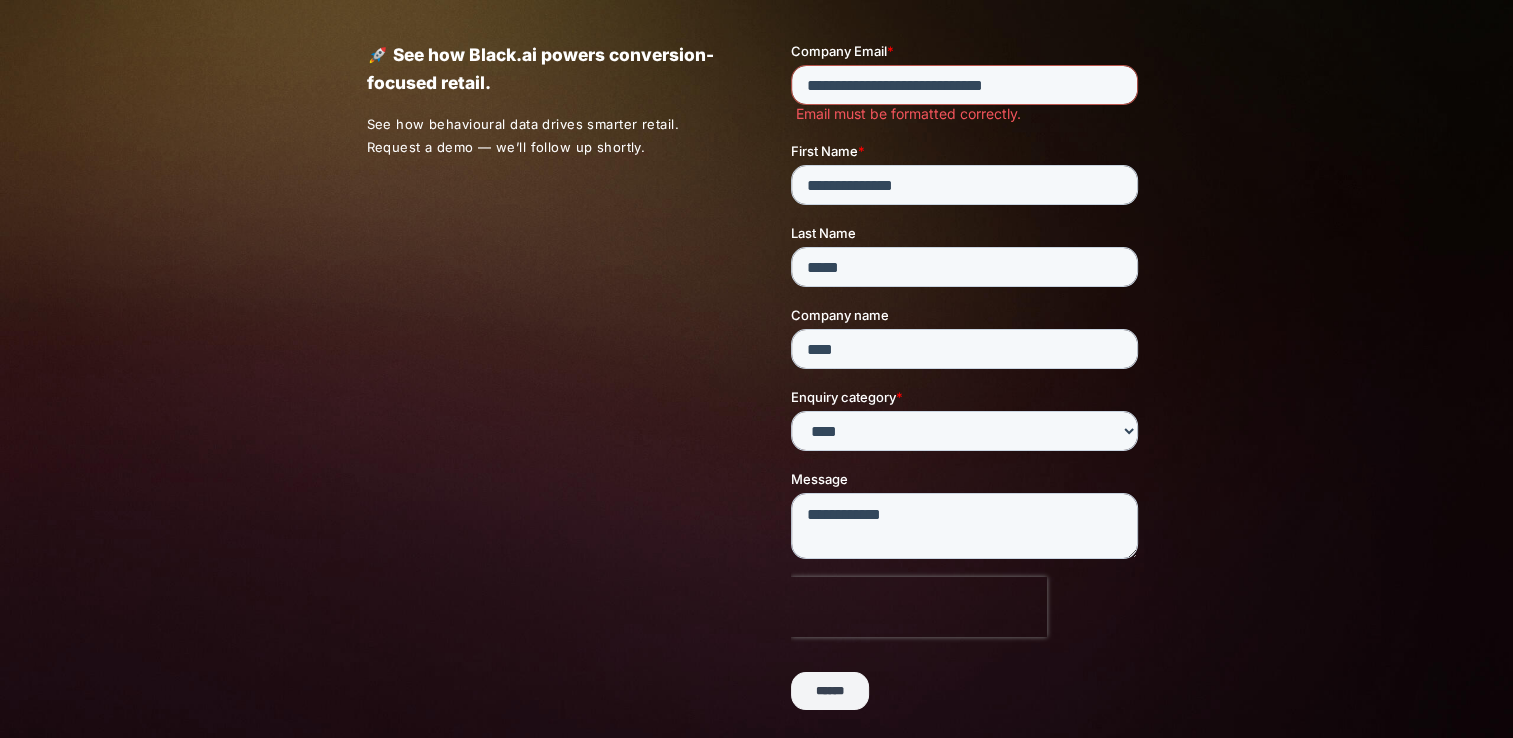 click on "**********" at bounding box center [964, 85] 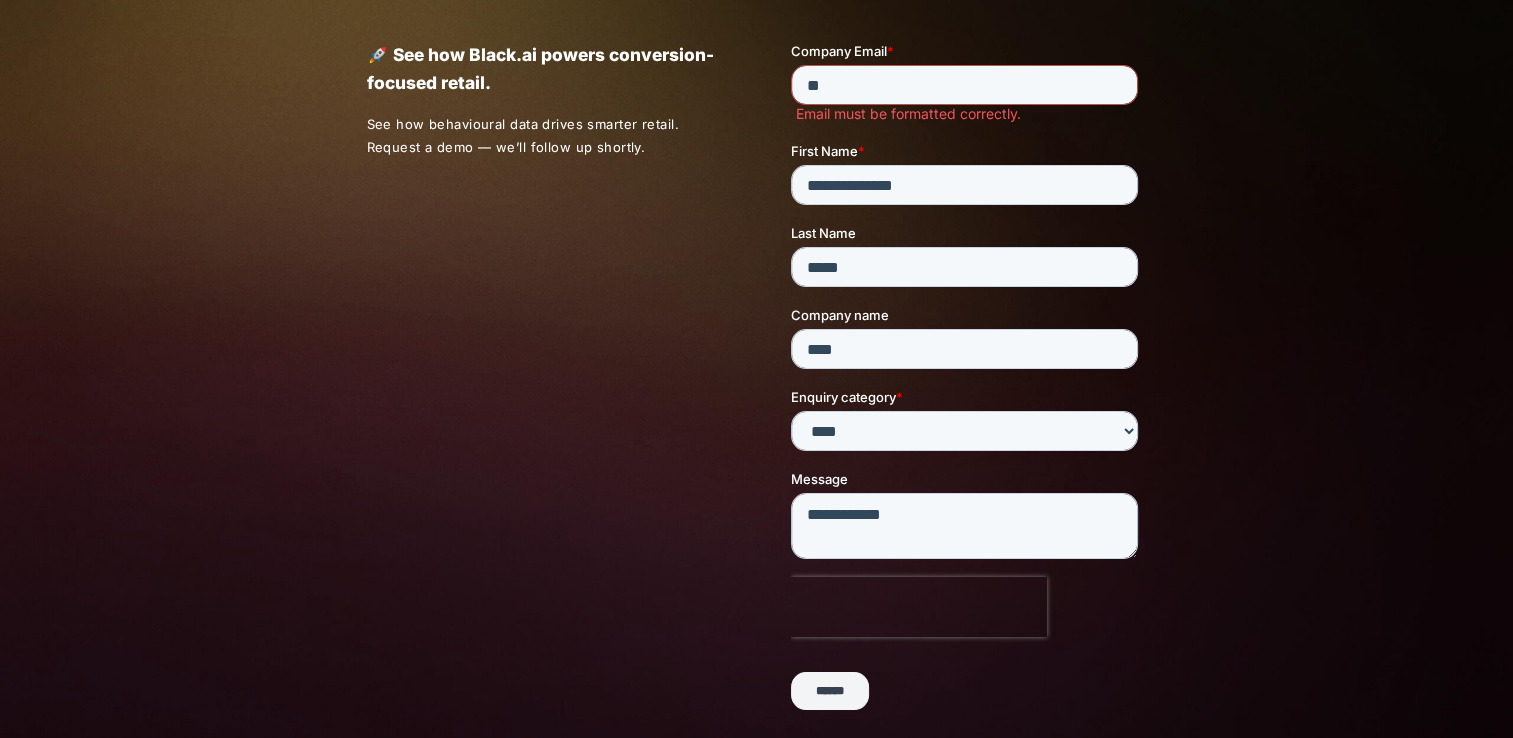 type on "*" 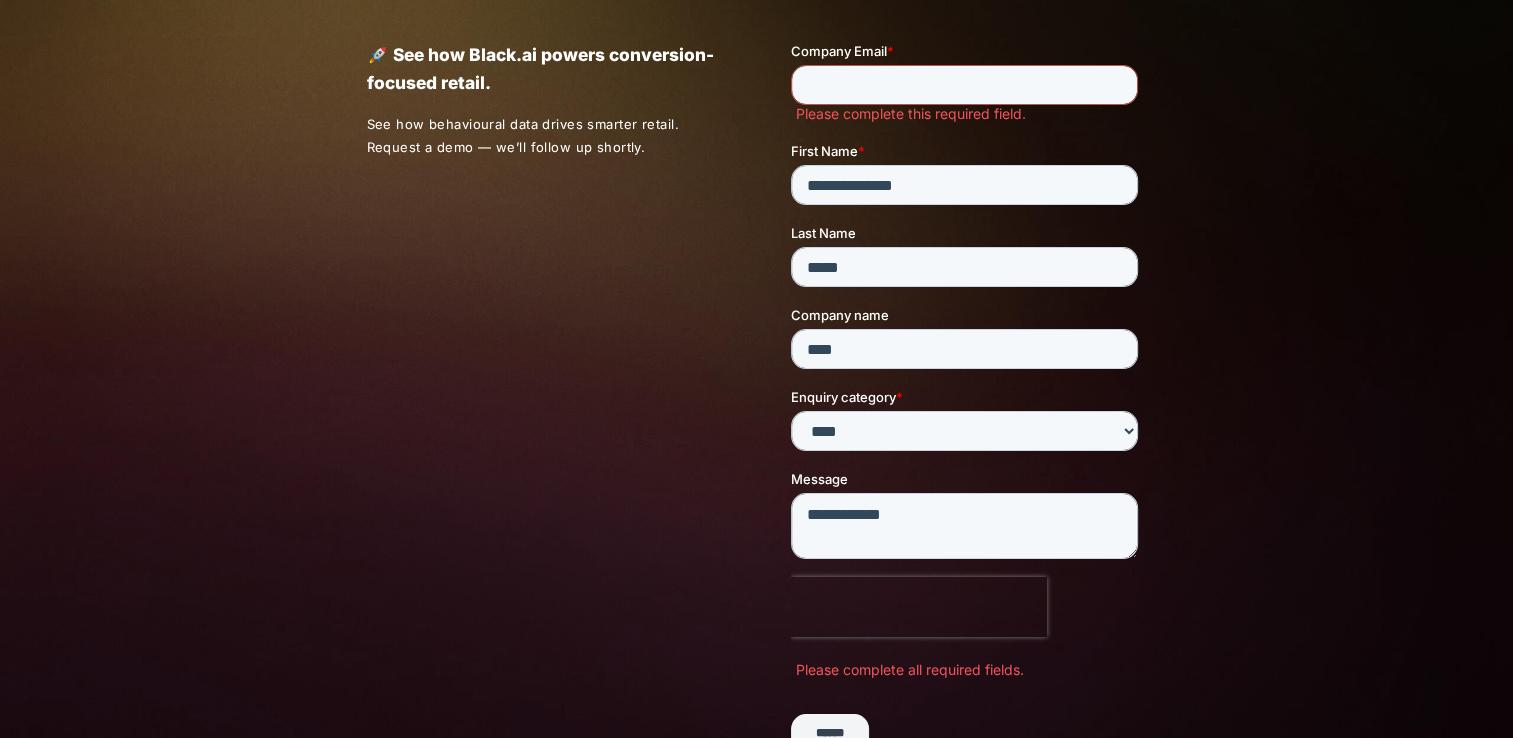 click on "Company Email *" at bounding box center (964, 85) 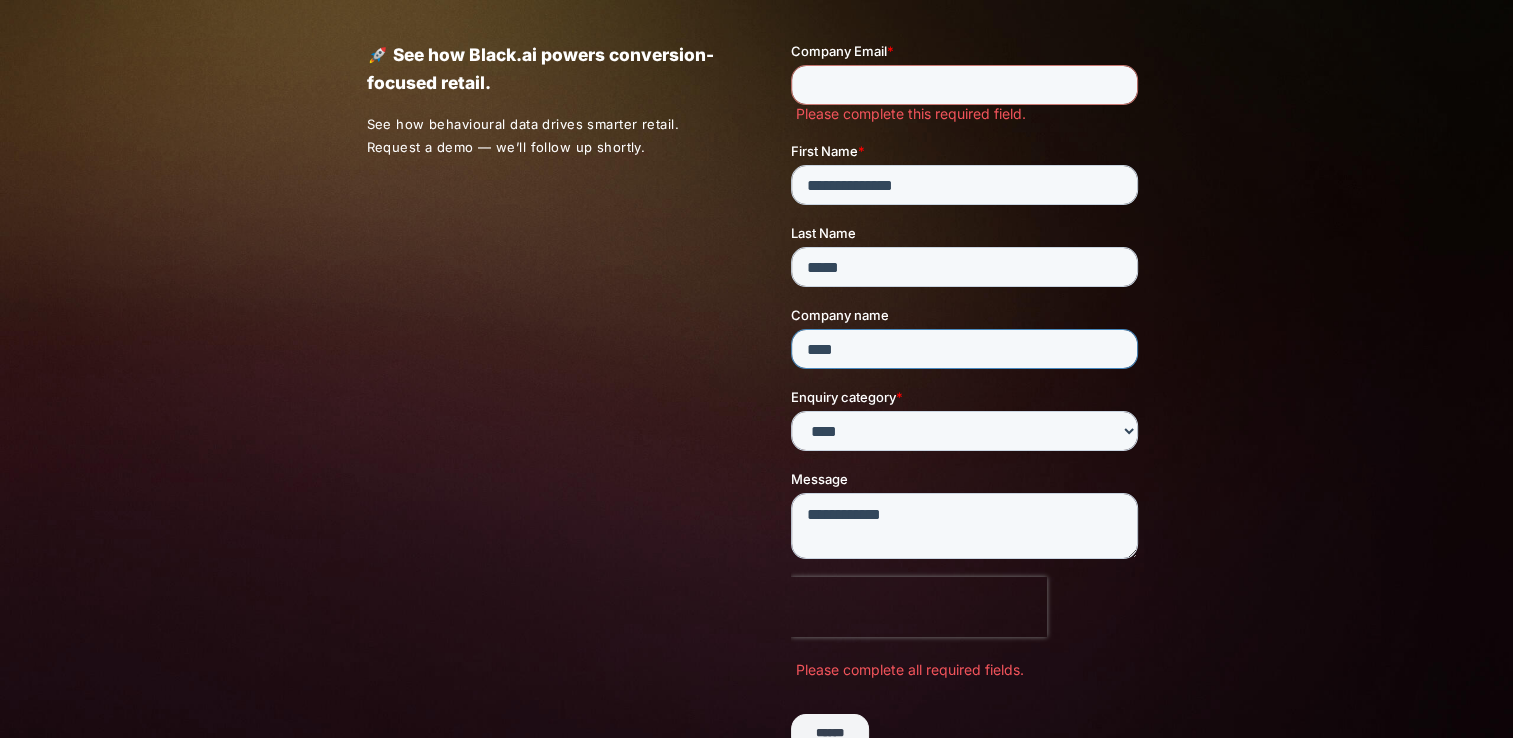 click on "****" at bounding box center [964, 349] 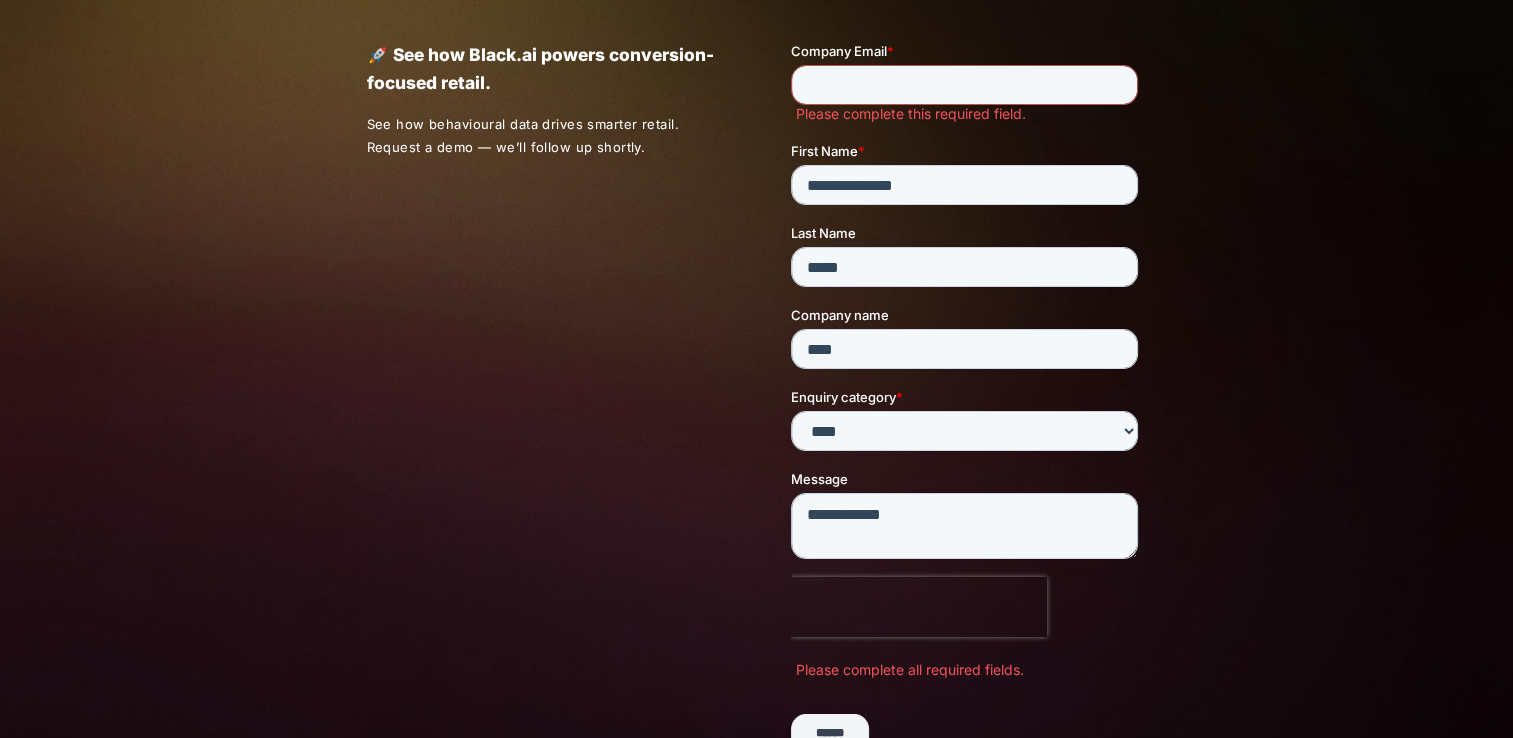 click on "Company Email *" at bounding box center (964, 85) 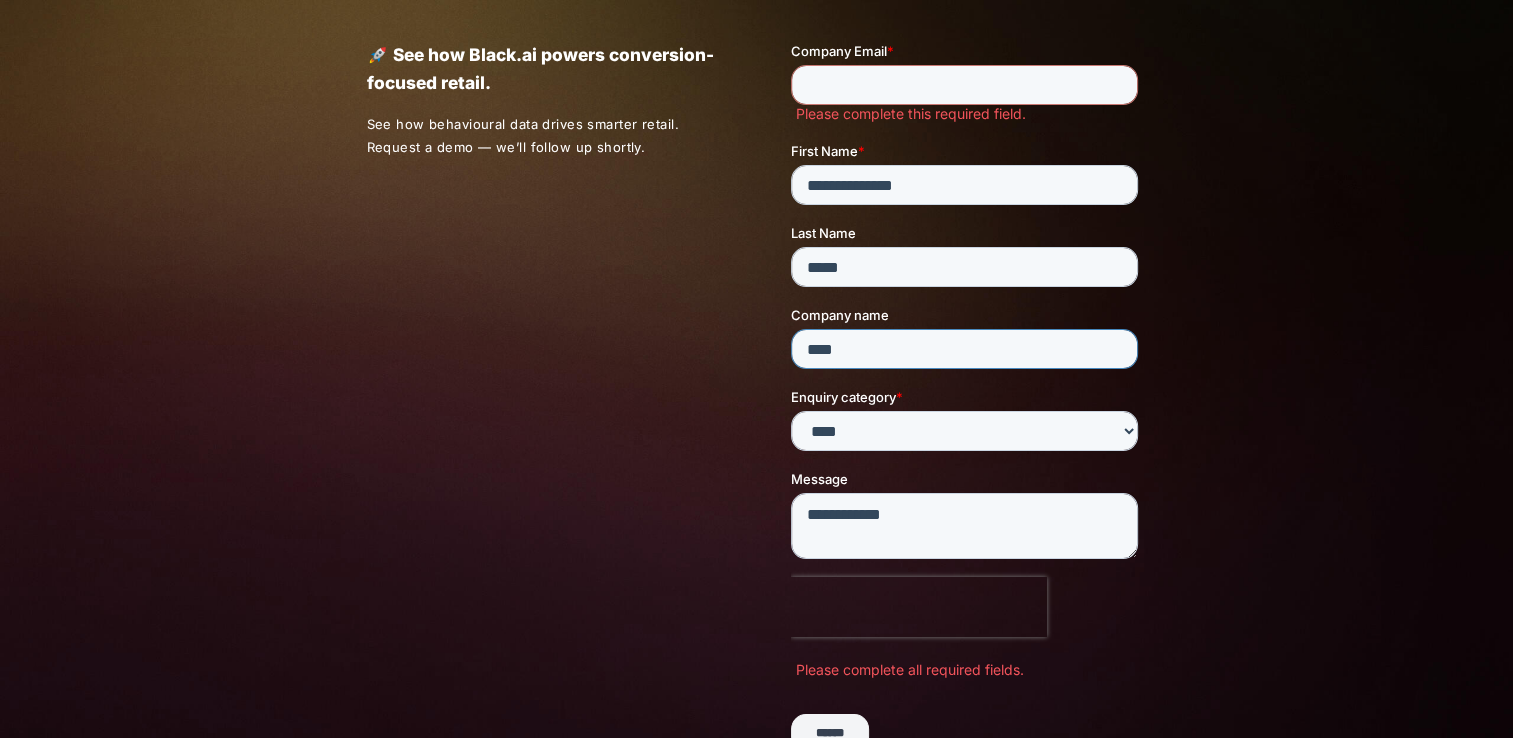 click on "****" at bounding box center (964, 349) 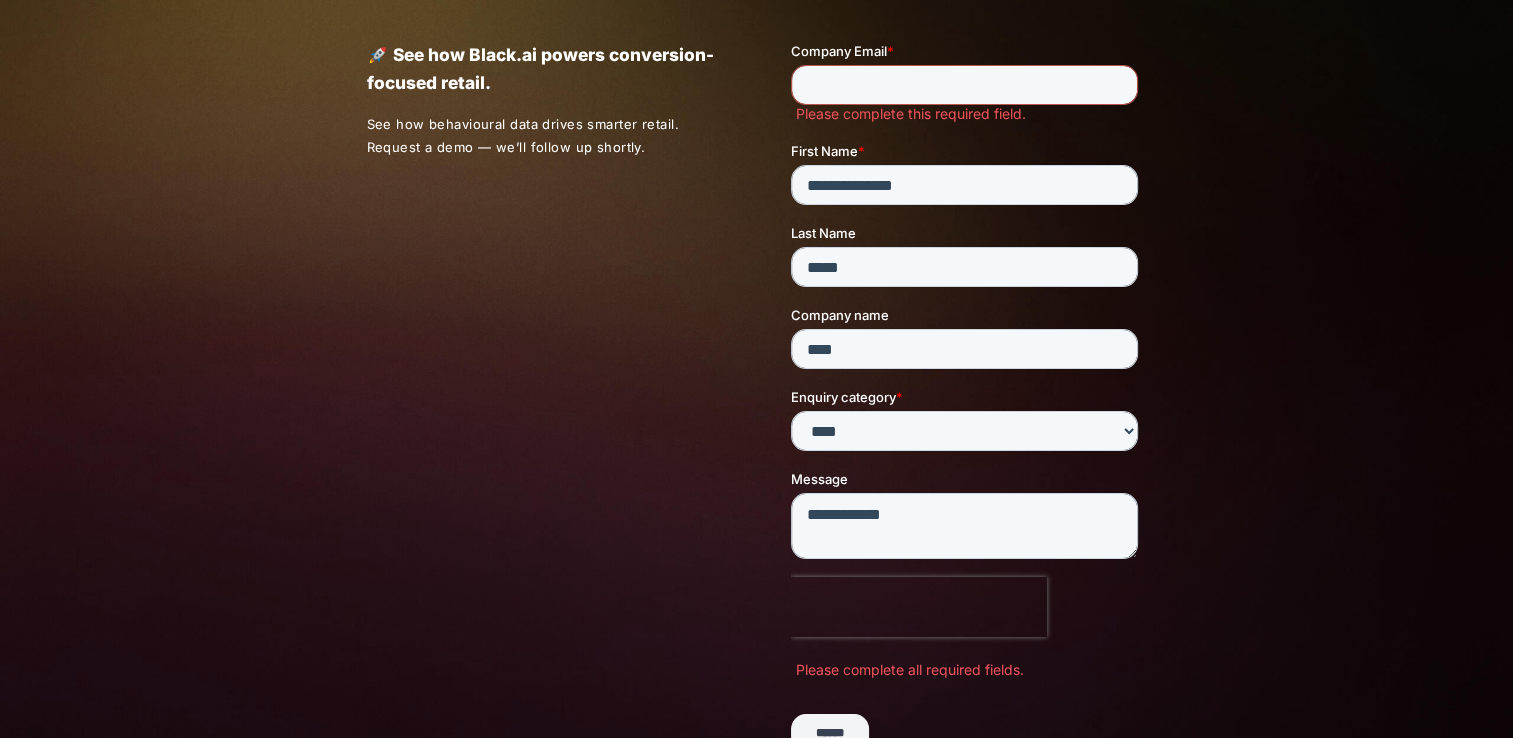 click on "Company Email *" at bounding box center [964, 85] 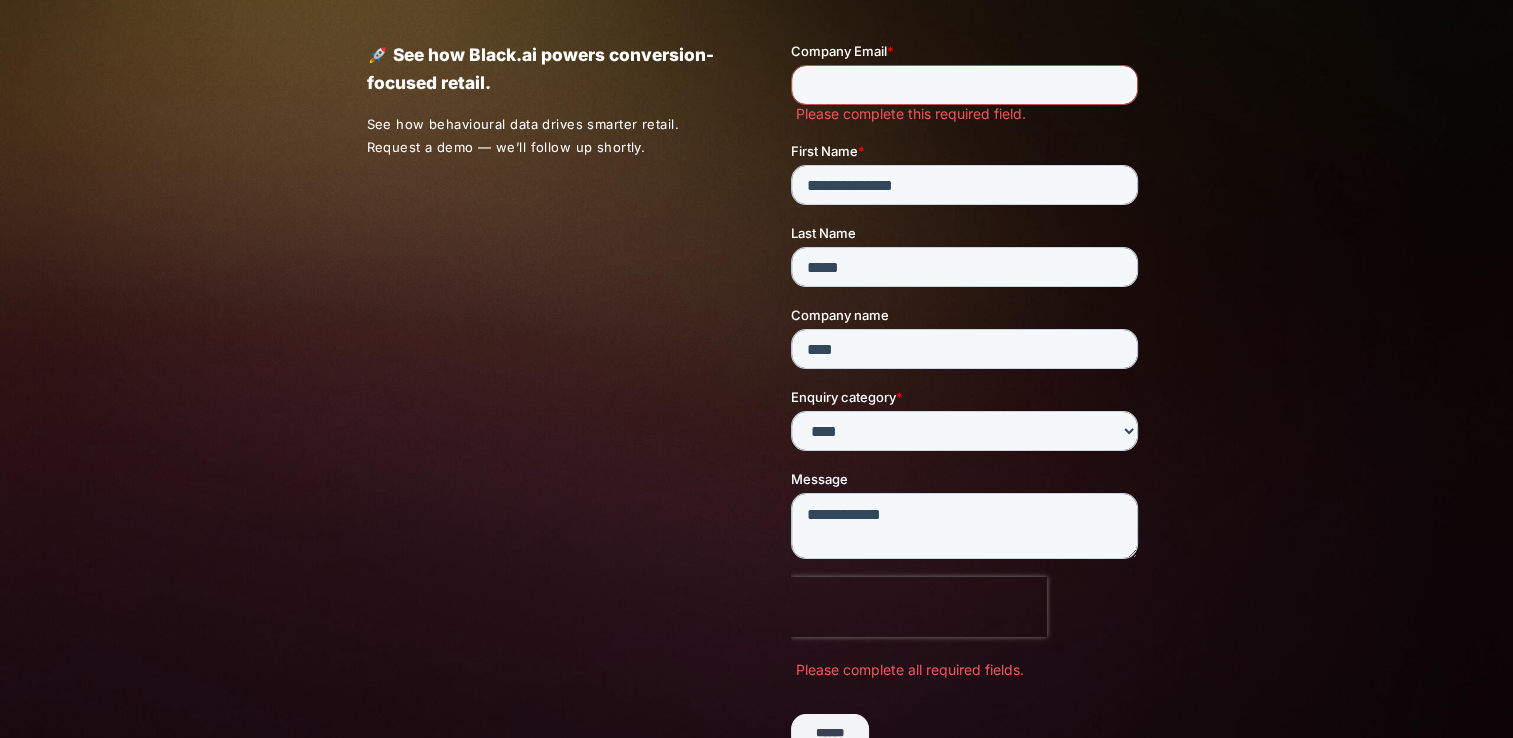 type on "*" 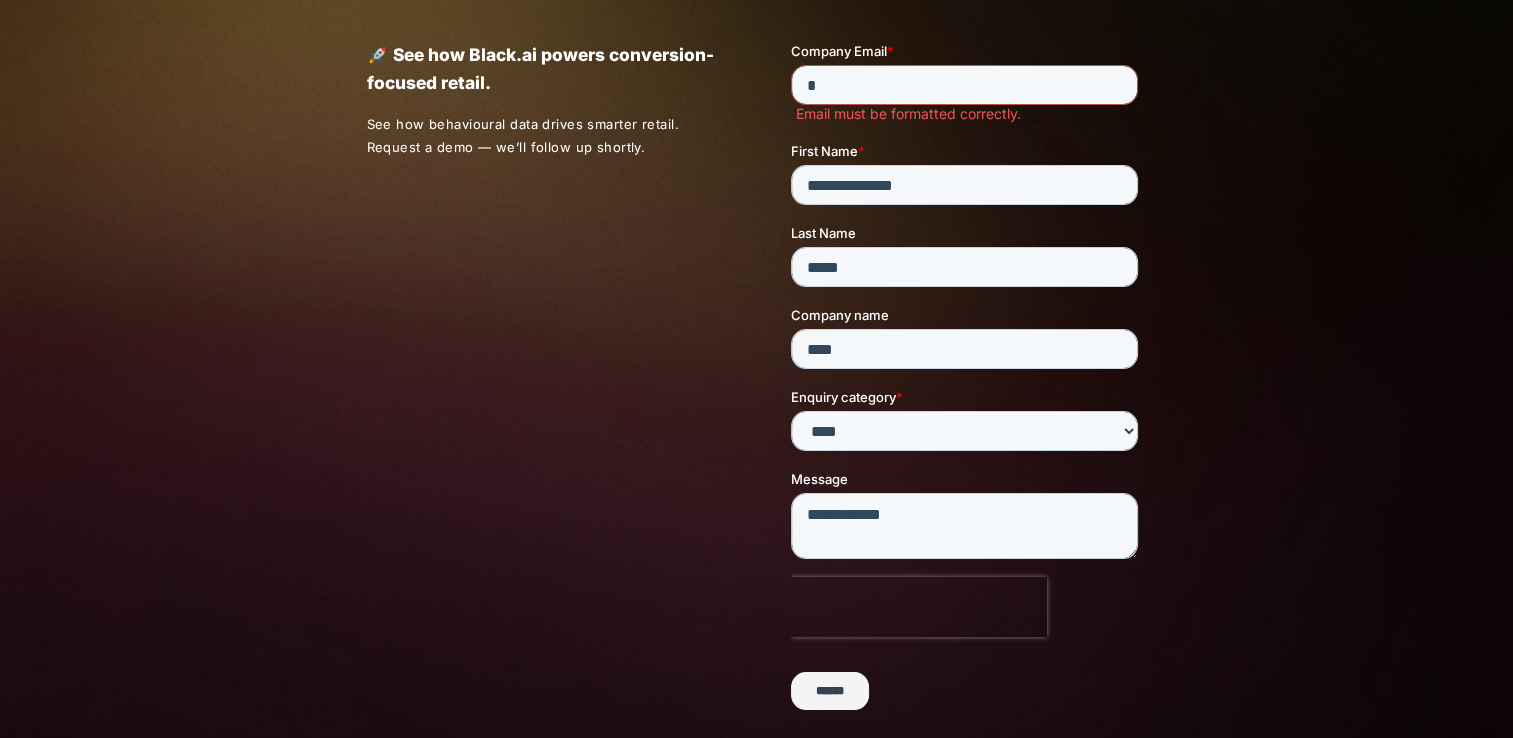 type 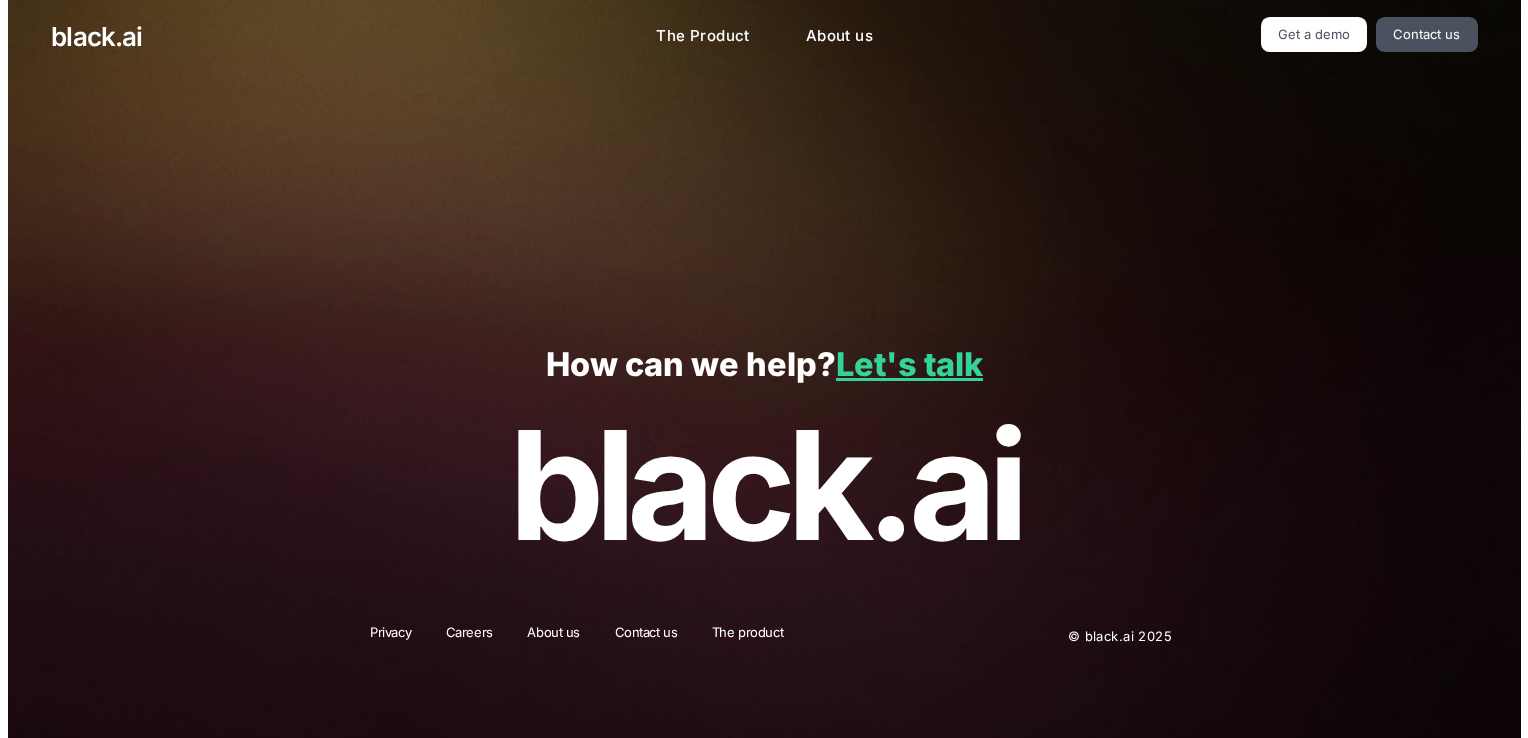 scroll, scrollTop: 0, scrollLeft: 0, axis: both 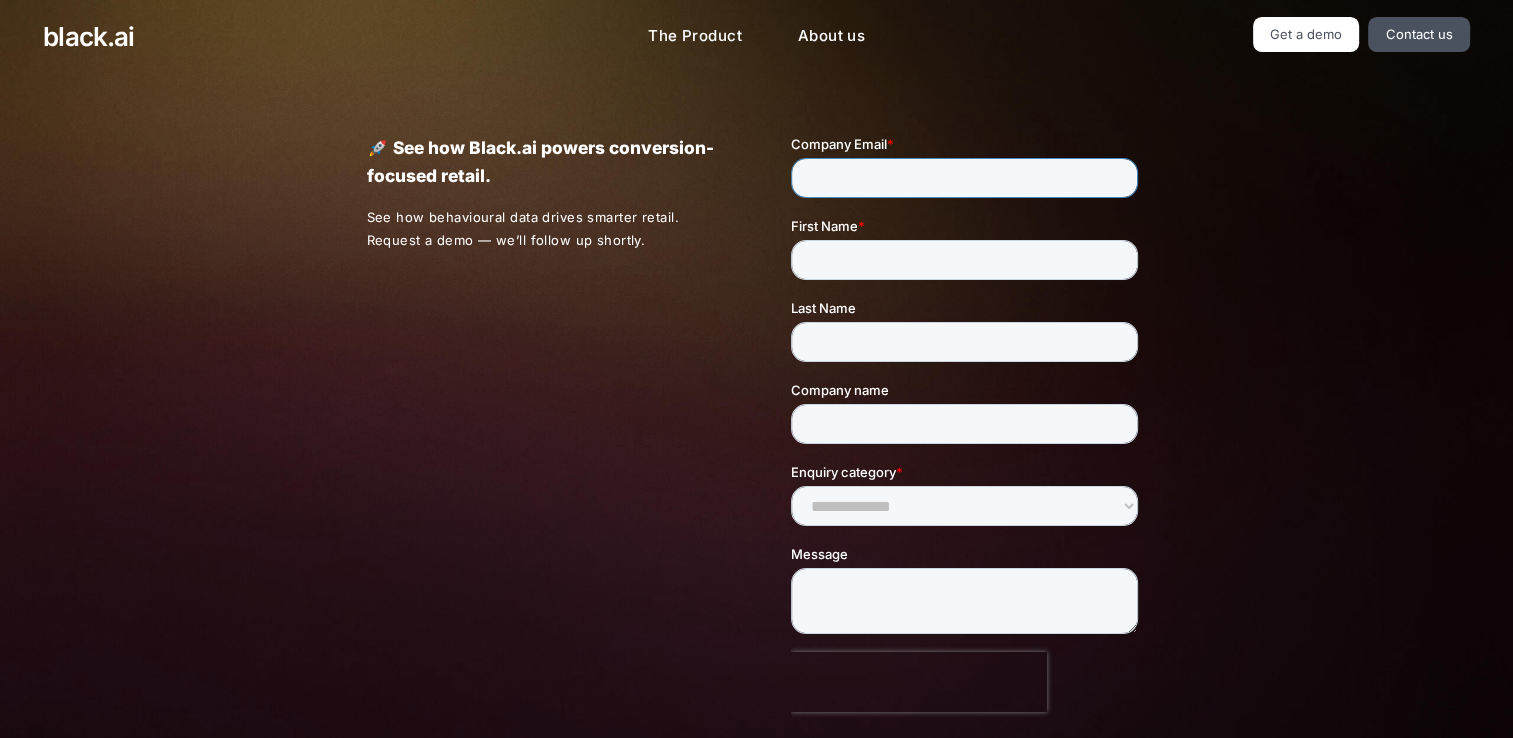 click on "Company Email *" at bounding box center (964, 178) 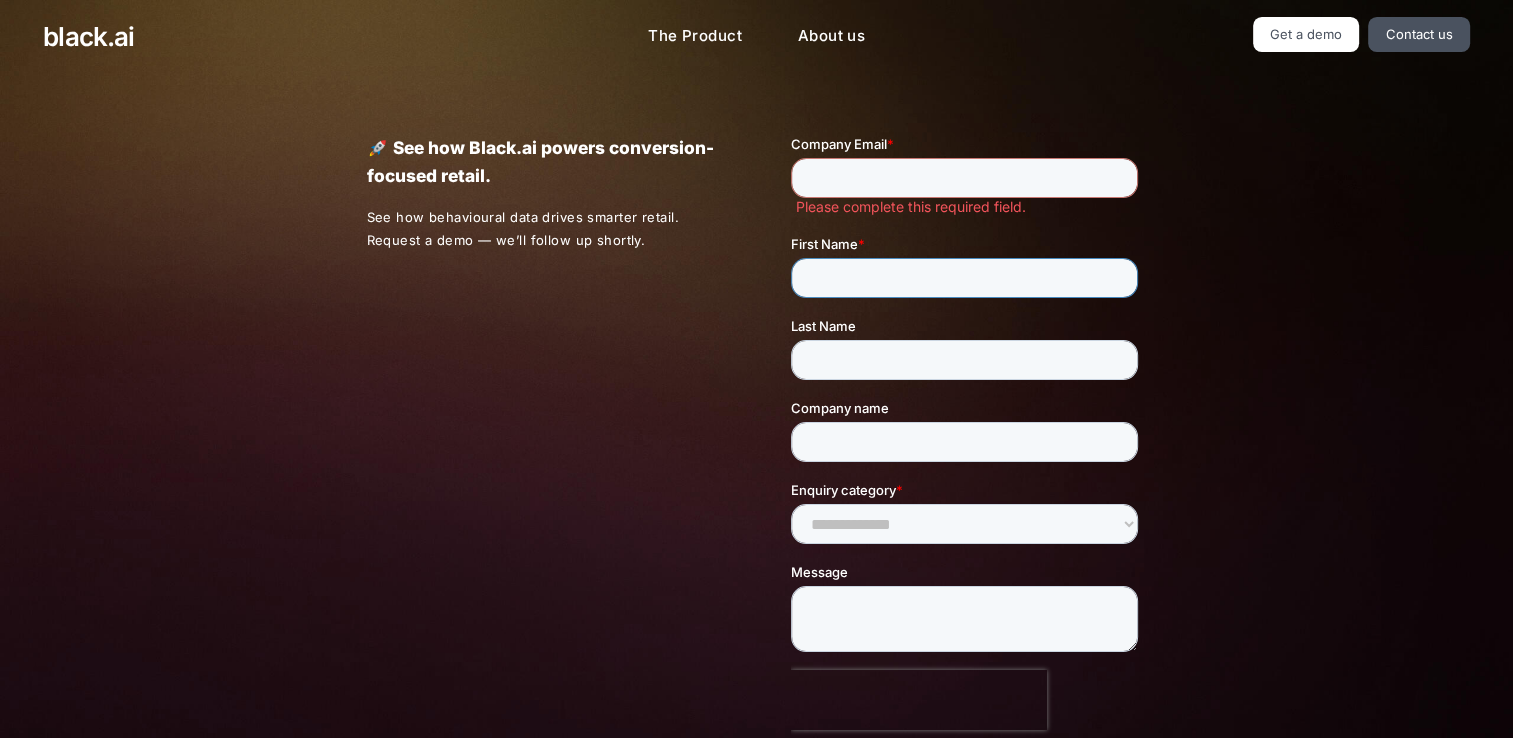 click on "First Name *" at bounding box center (964, 278) 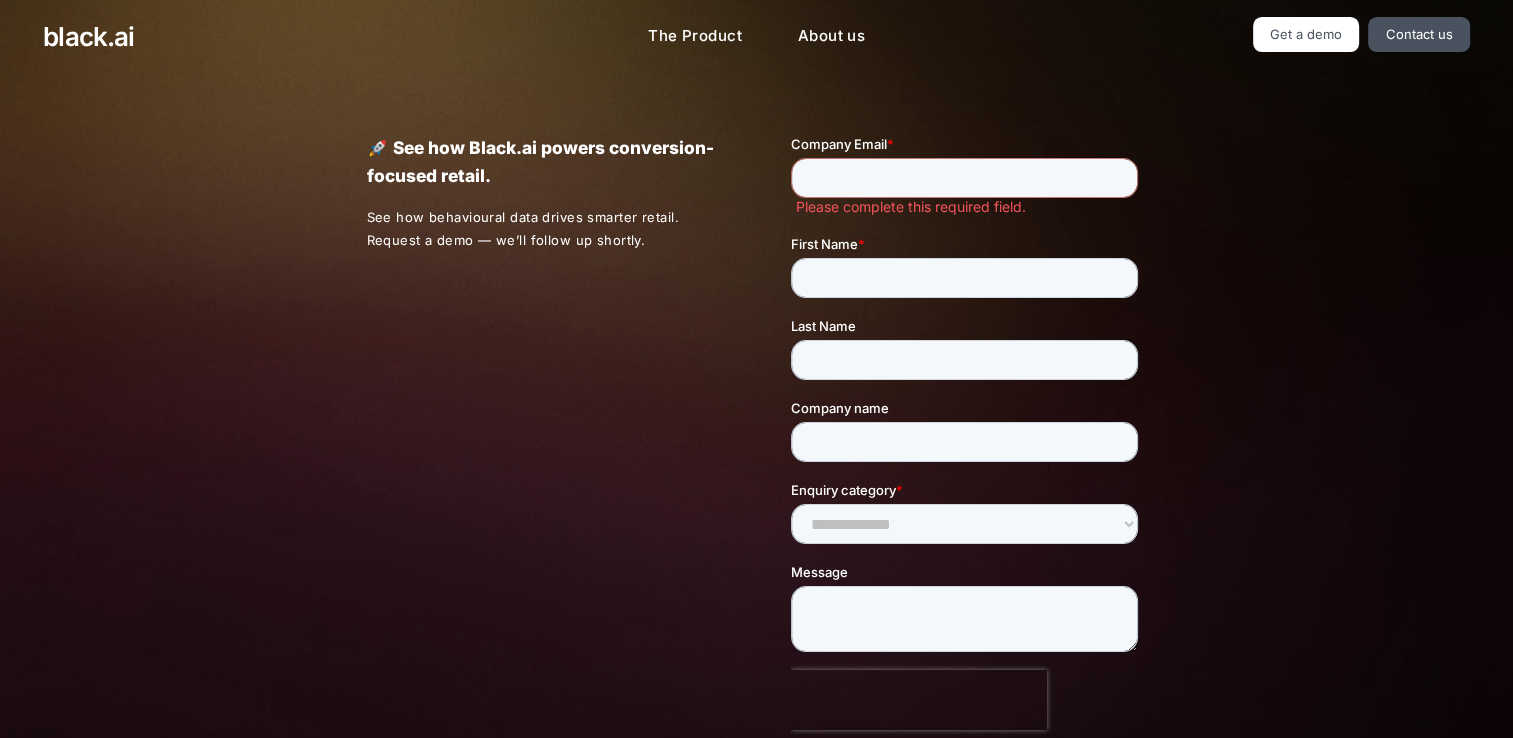 type on "*****" 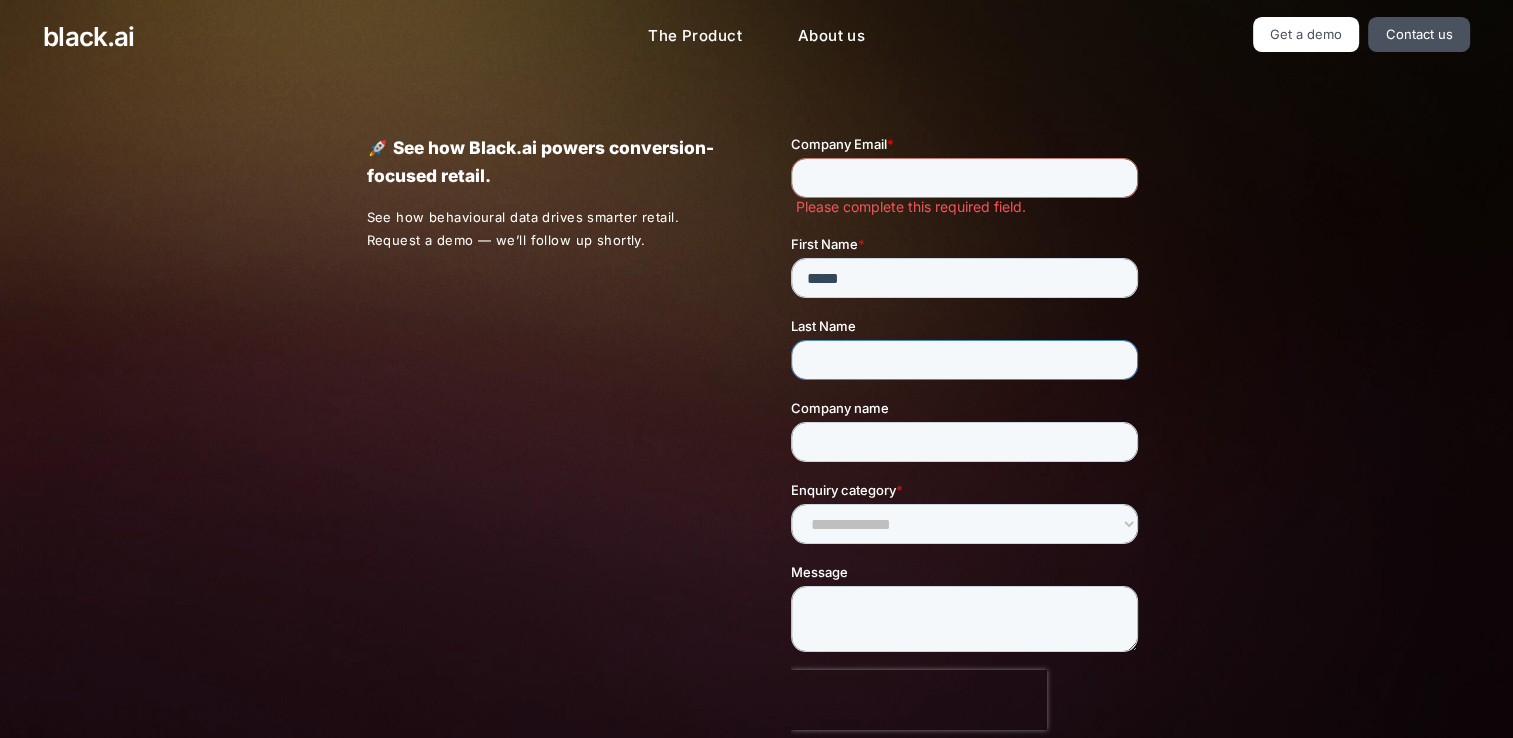 type on "*****" 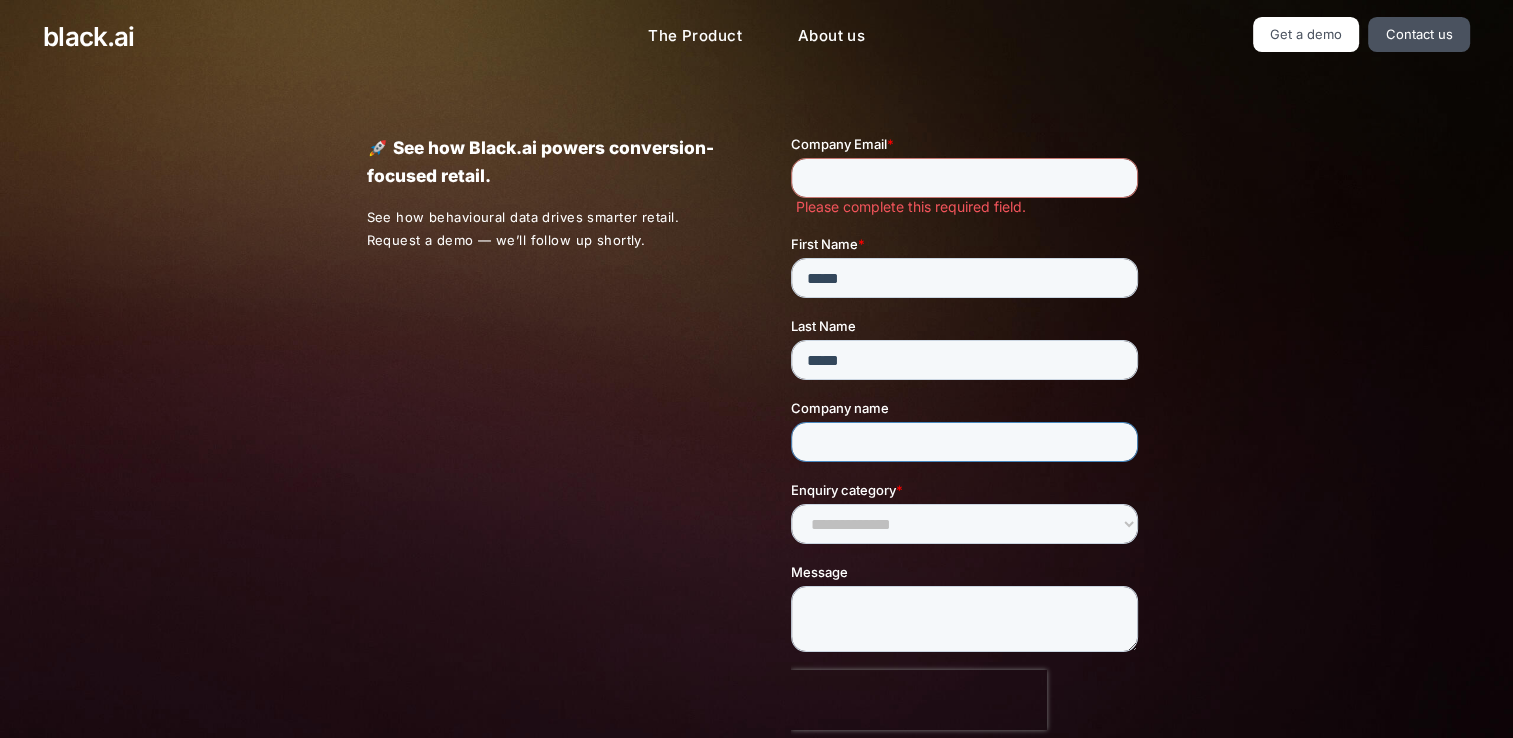 type on "****" 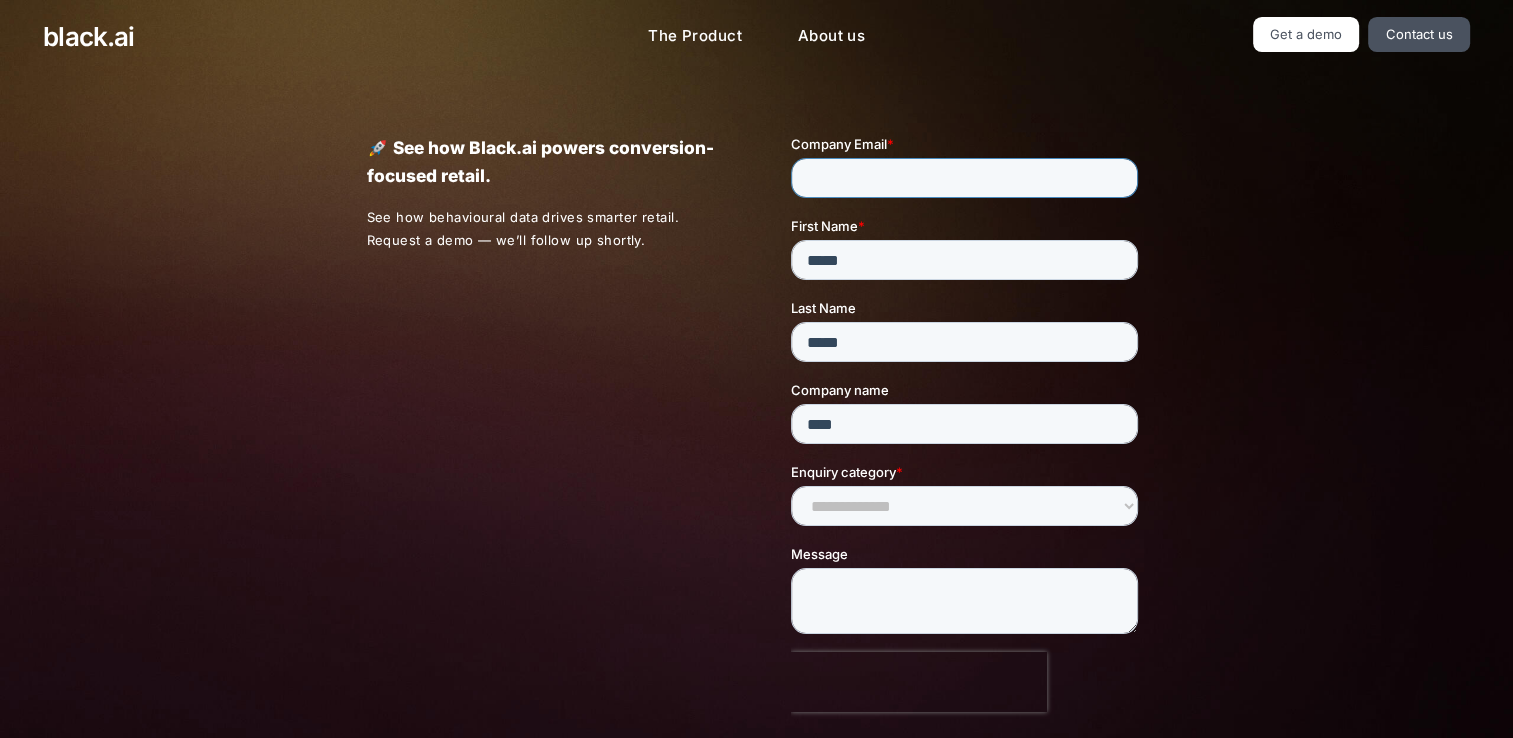 click on "Company Email *" at bounding box center (964, 178) 